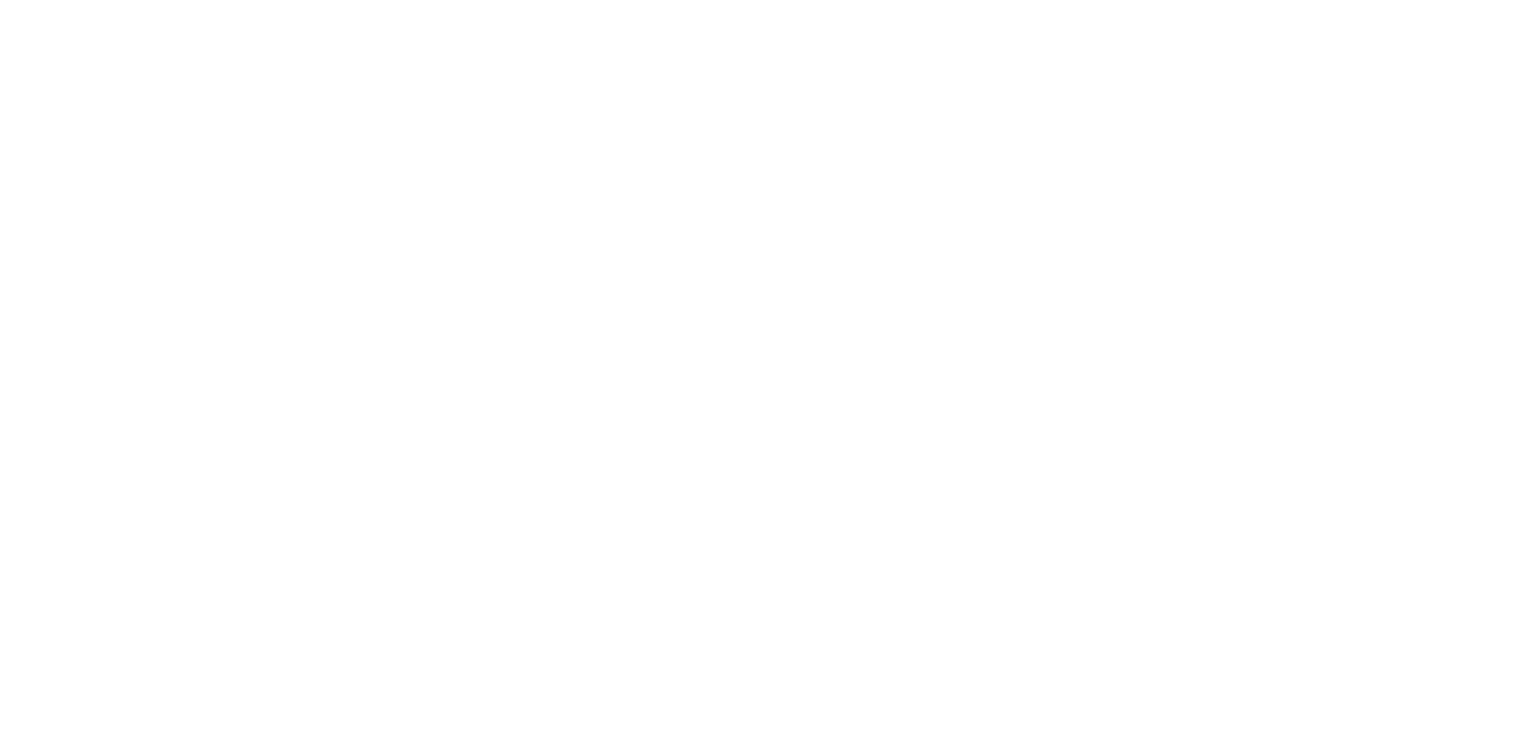 scroll, scrollTop: 0, scrollLeft: 0, axis: both 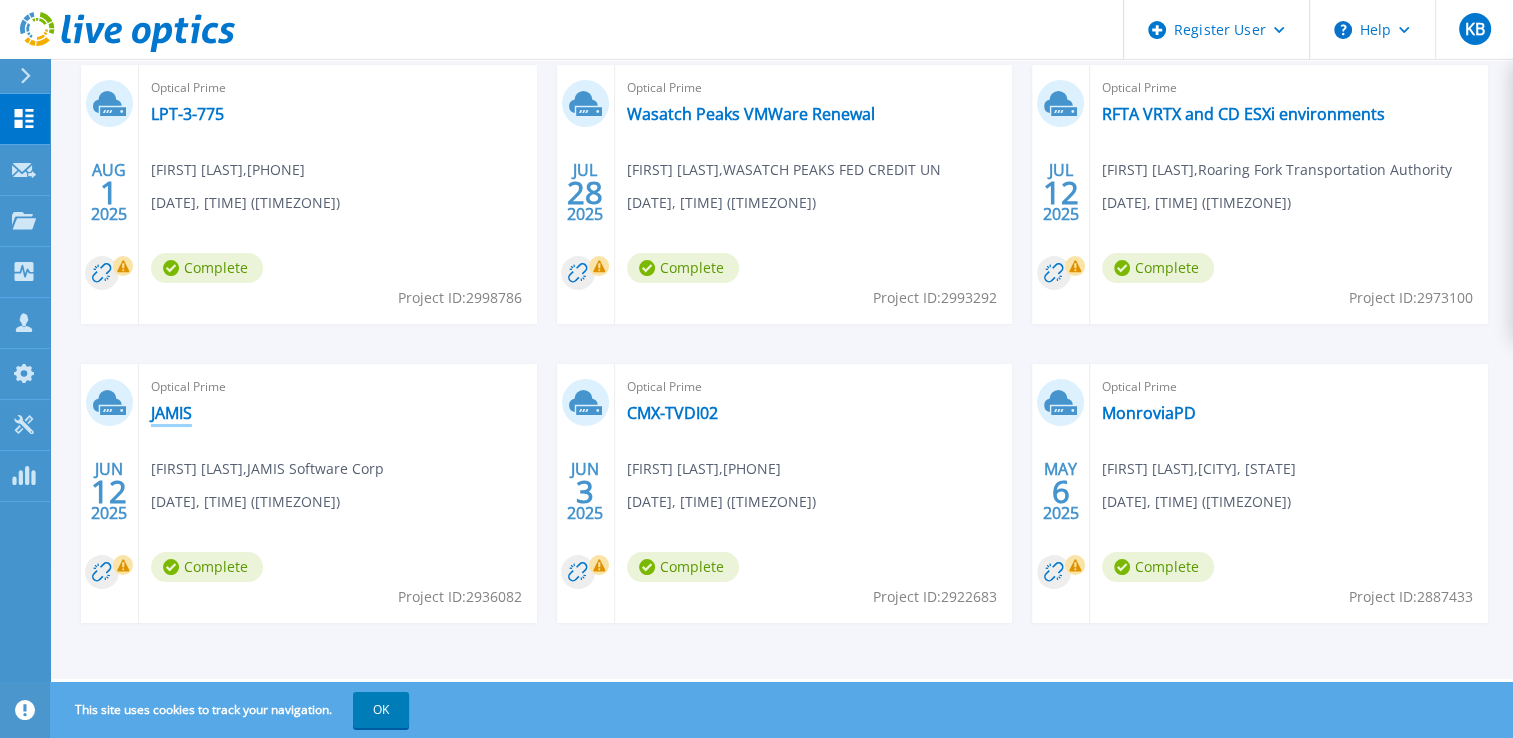 click on "JAMIS" at bounding box center (171, 413) 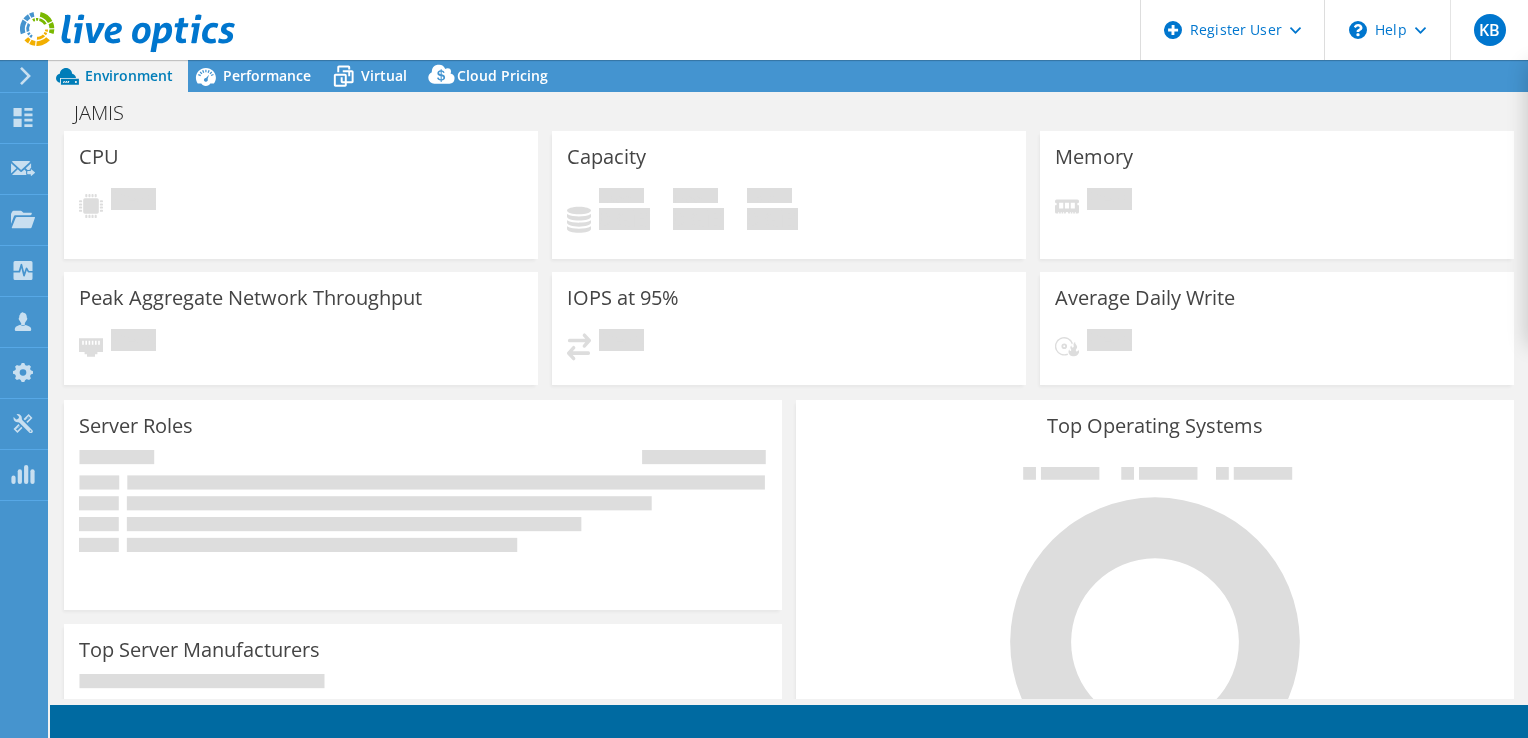 scroll, scrollTop: 0, scrollLeft: 0, axis: both 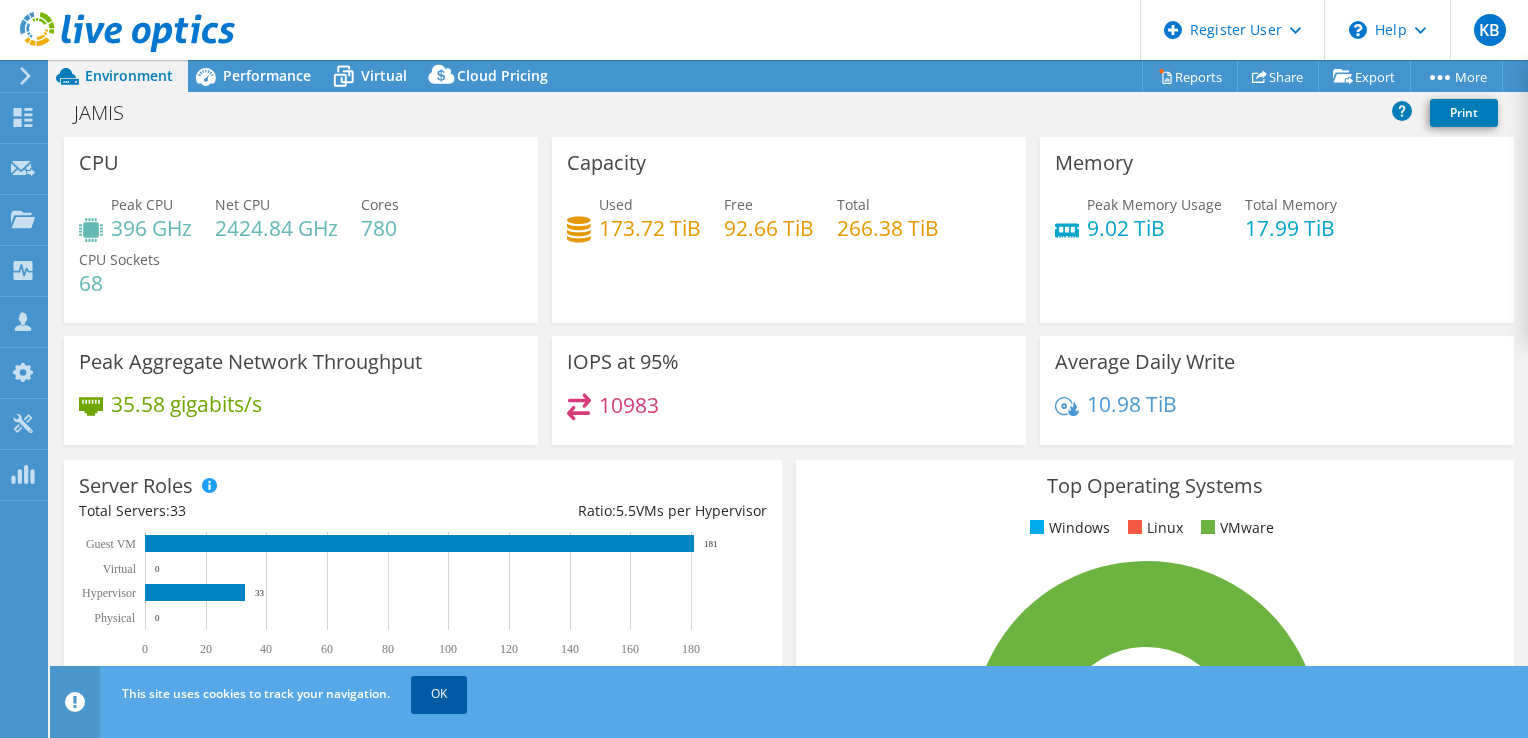 click on "OK" at bounding box center [439, 694] 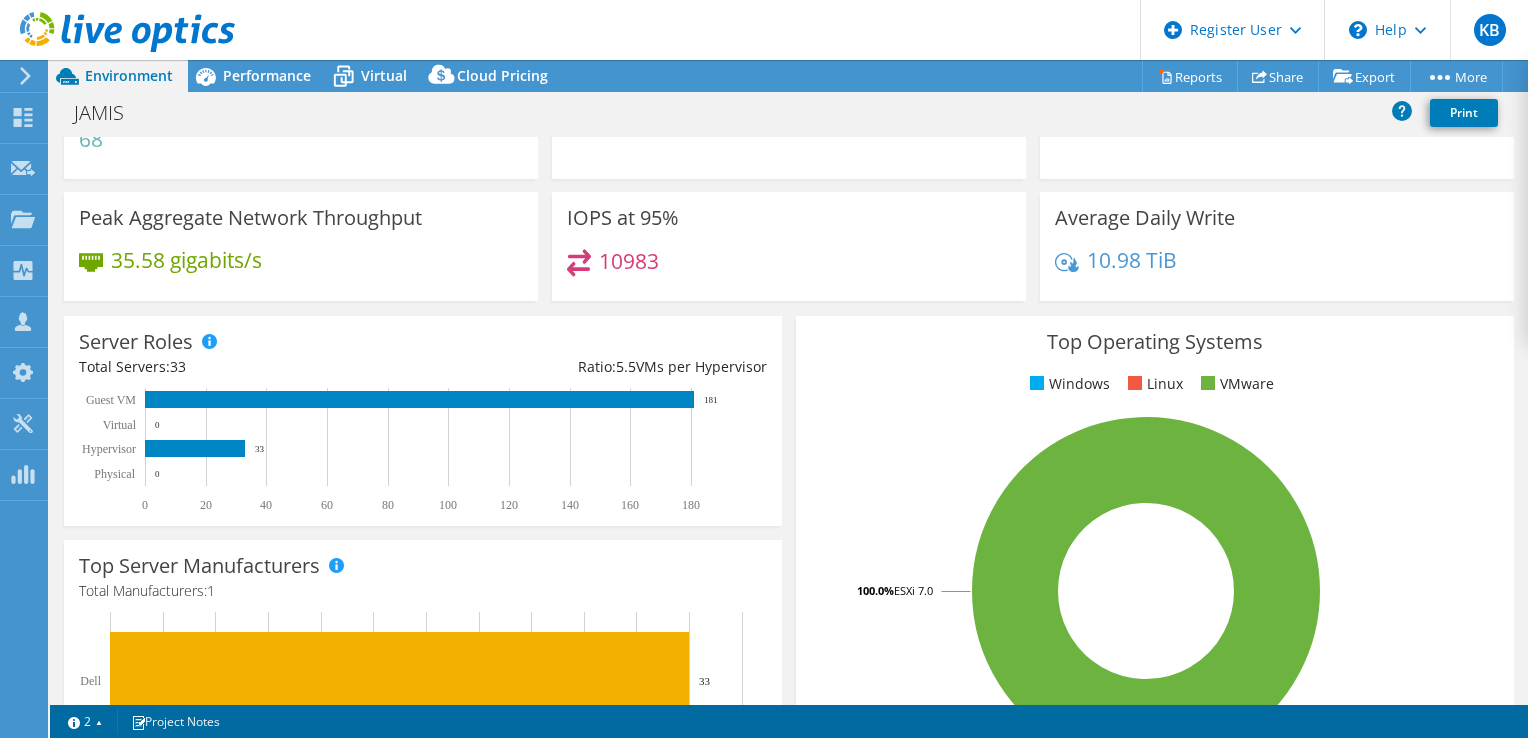 scroll, scrollTop: 0, scrollLeft: 0, axis: both 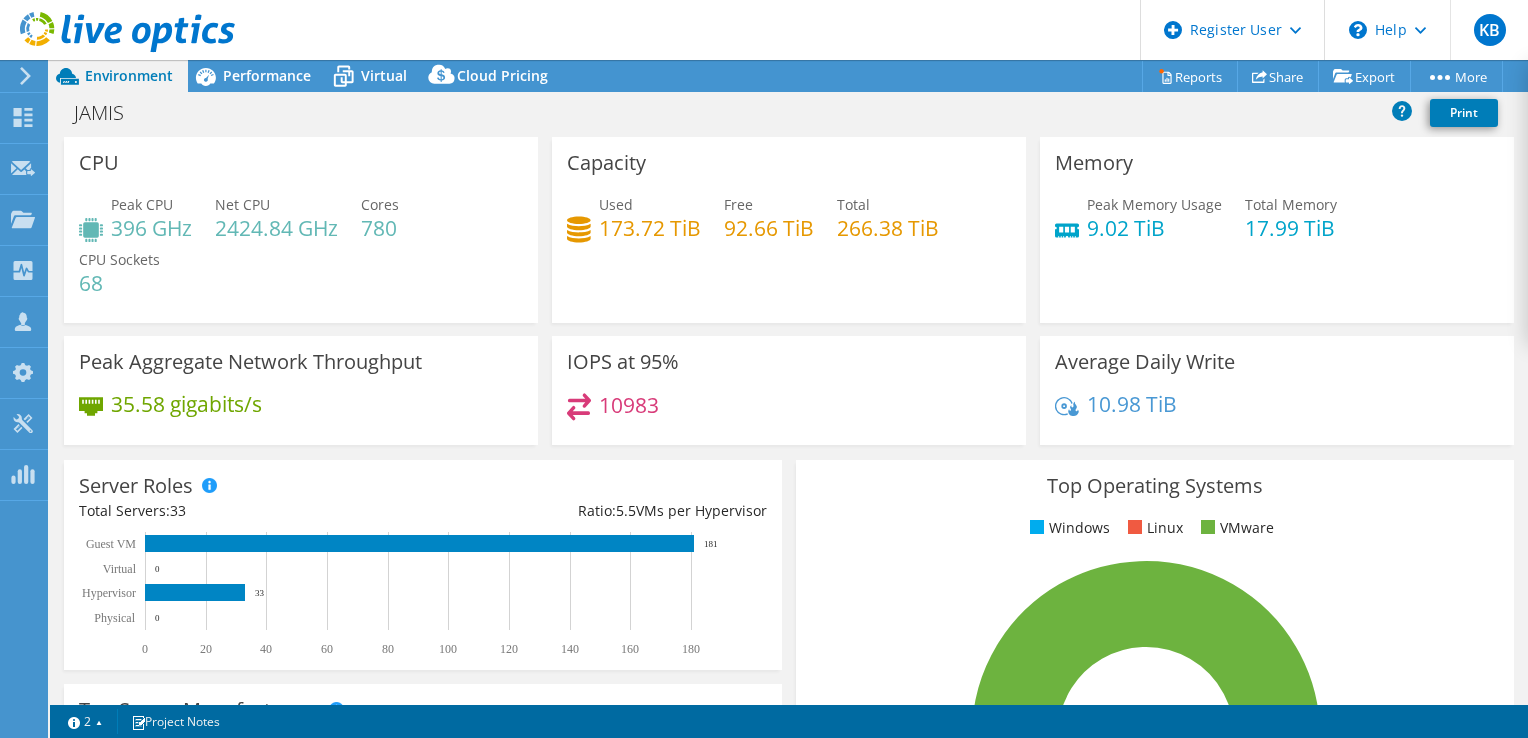 click on "Memory
Peak Memory Usage
9.02 TiB
Total Memory
17.99 TiB" at bounding box center (1277, 230) 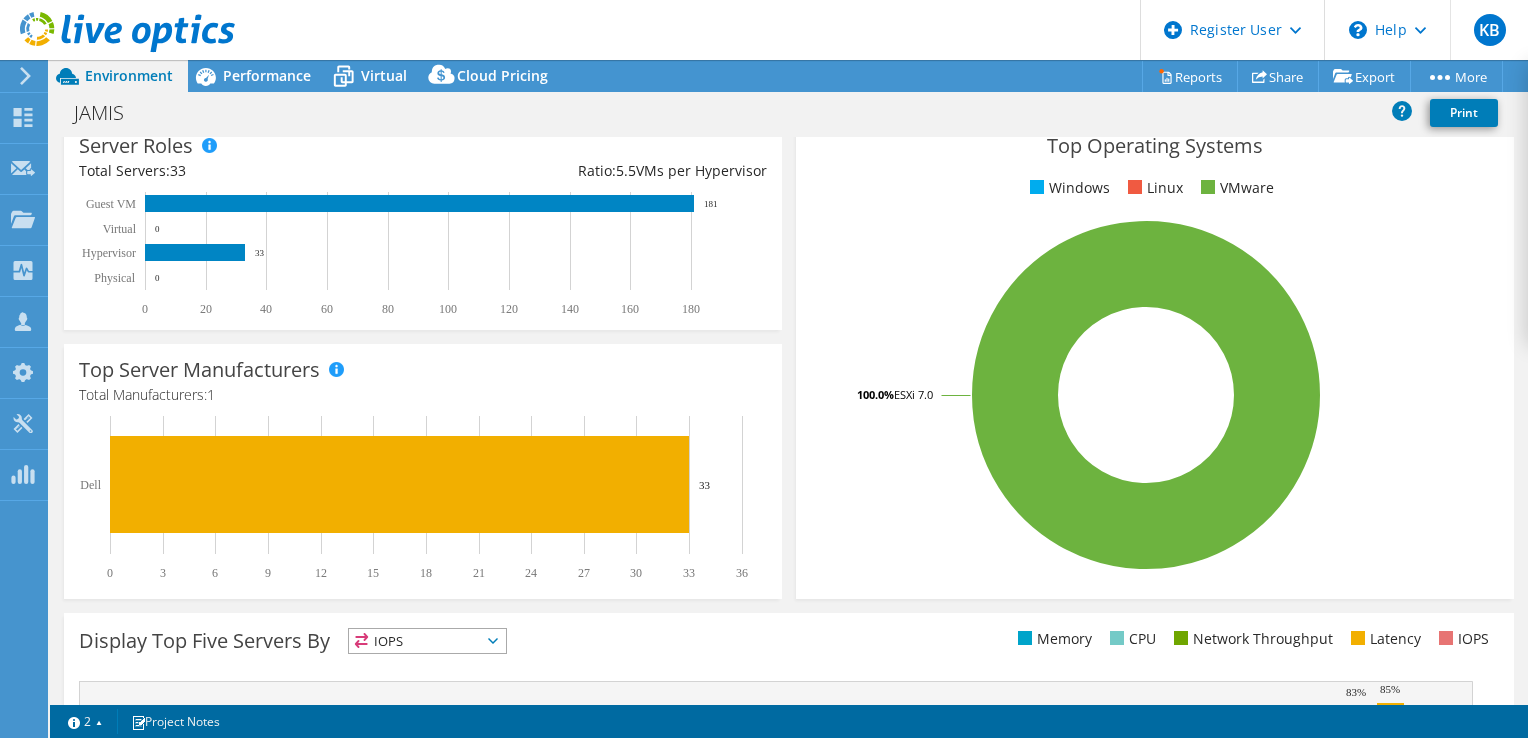 scroll, scrollTop: 0, scrollLeft: 0, axis: both 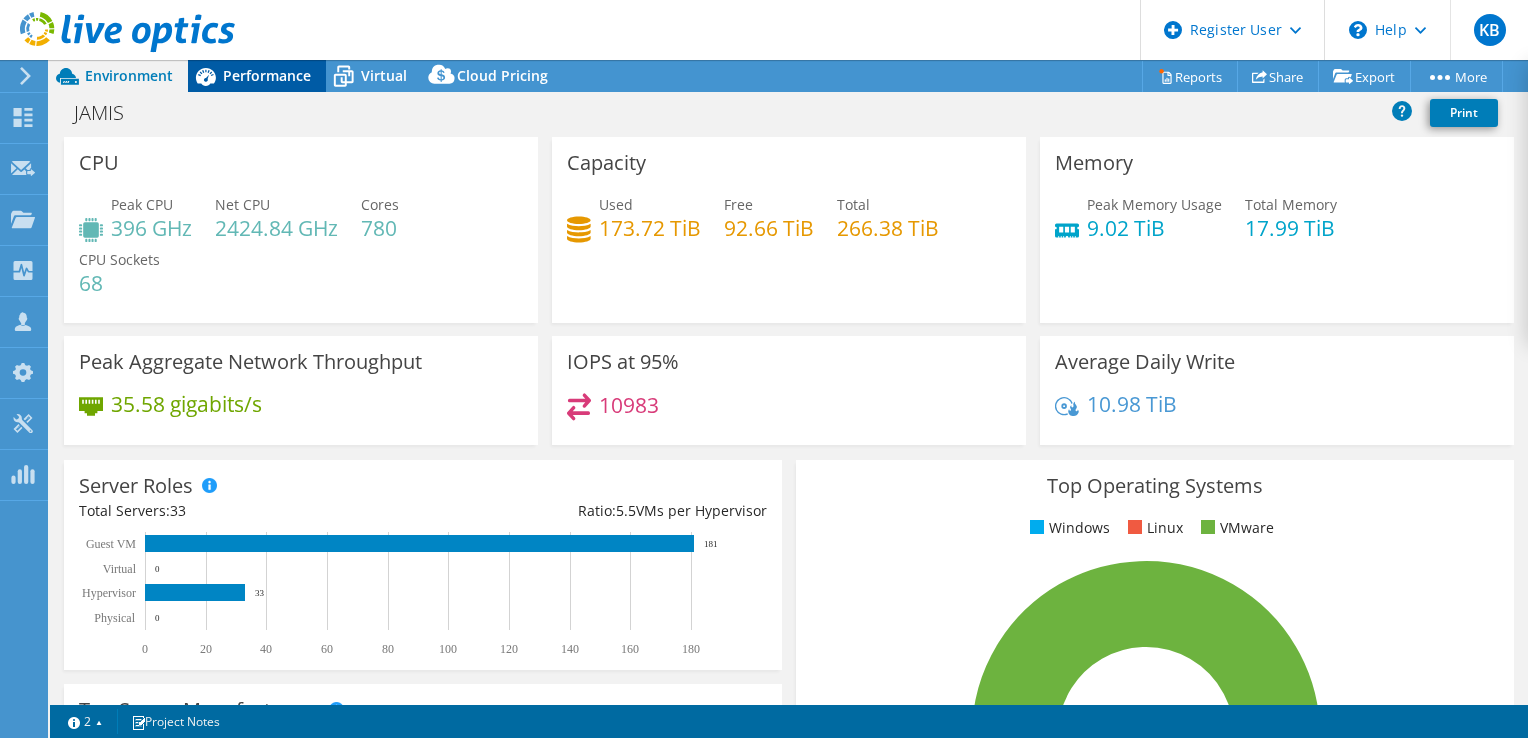 click on "Performance" at bounding box center [267, 75] 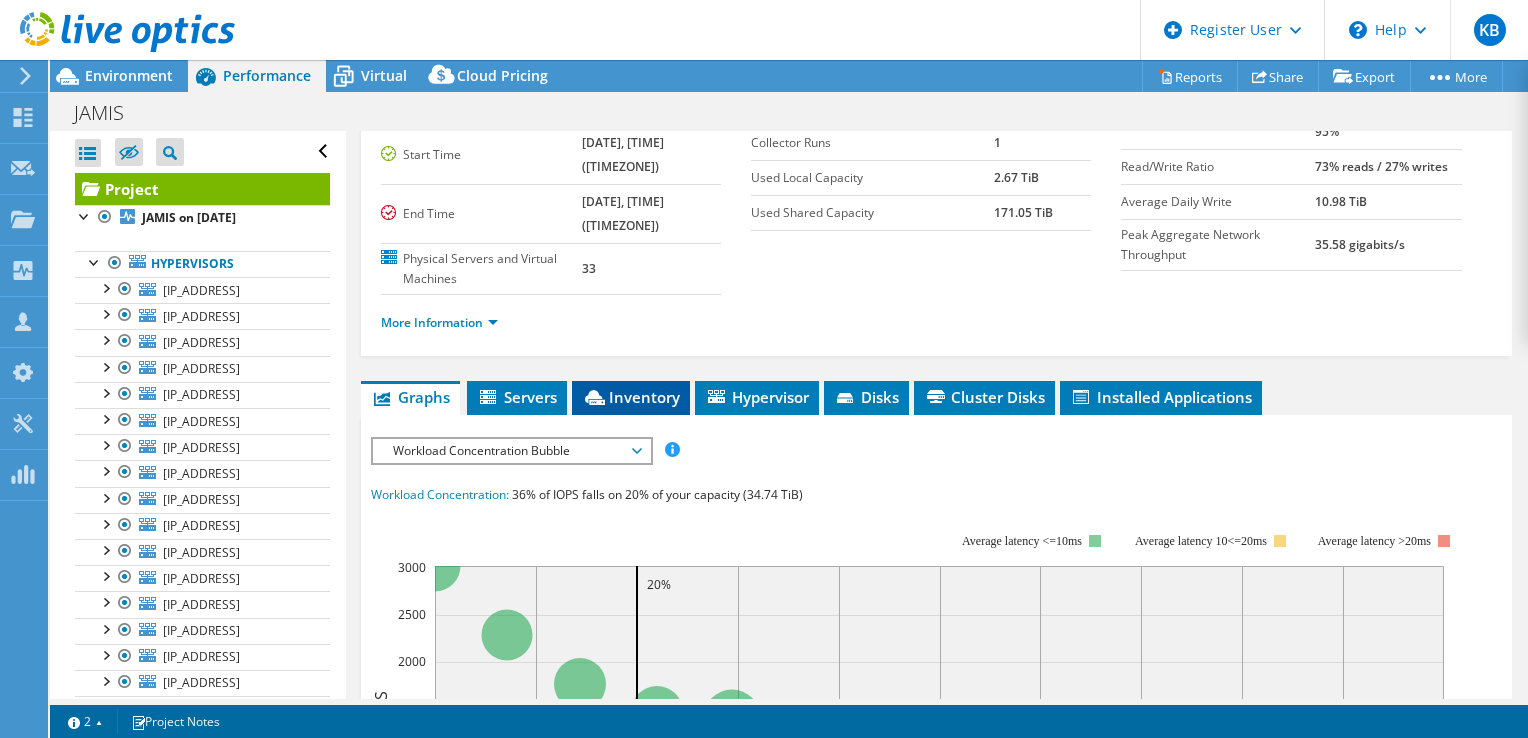 scroll, scrollTop: 171, scrollLeft: 0, axis: vertical 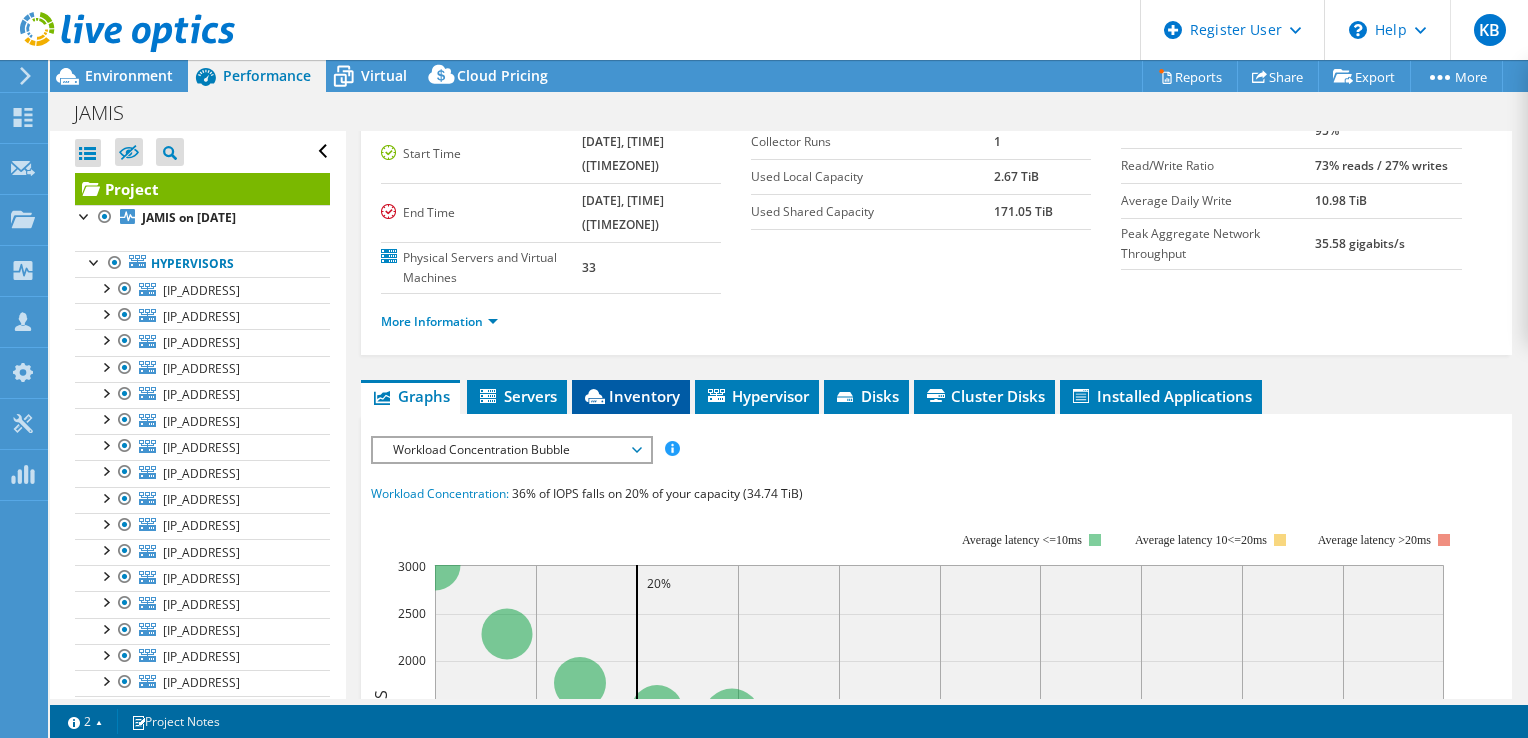 click on "Inventory" at bounding box center [631, 396] 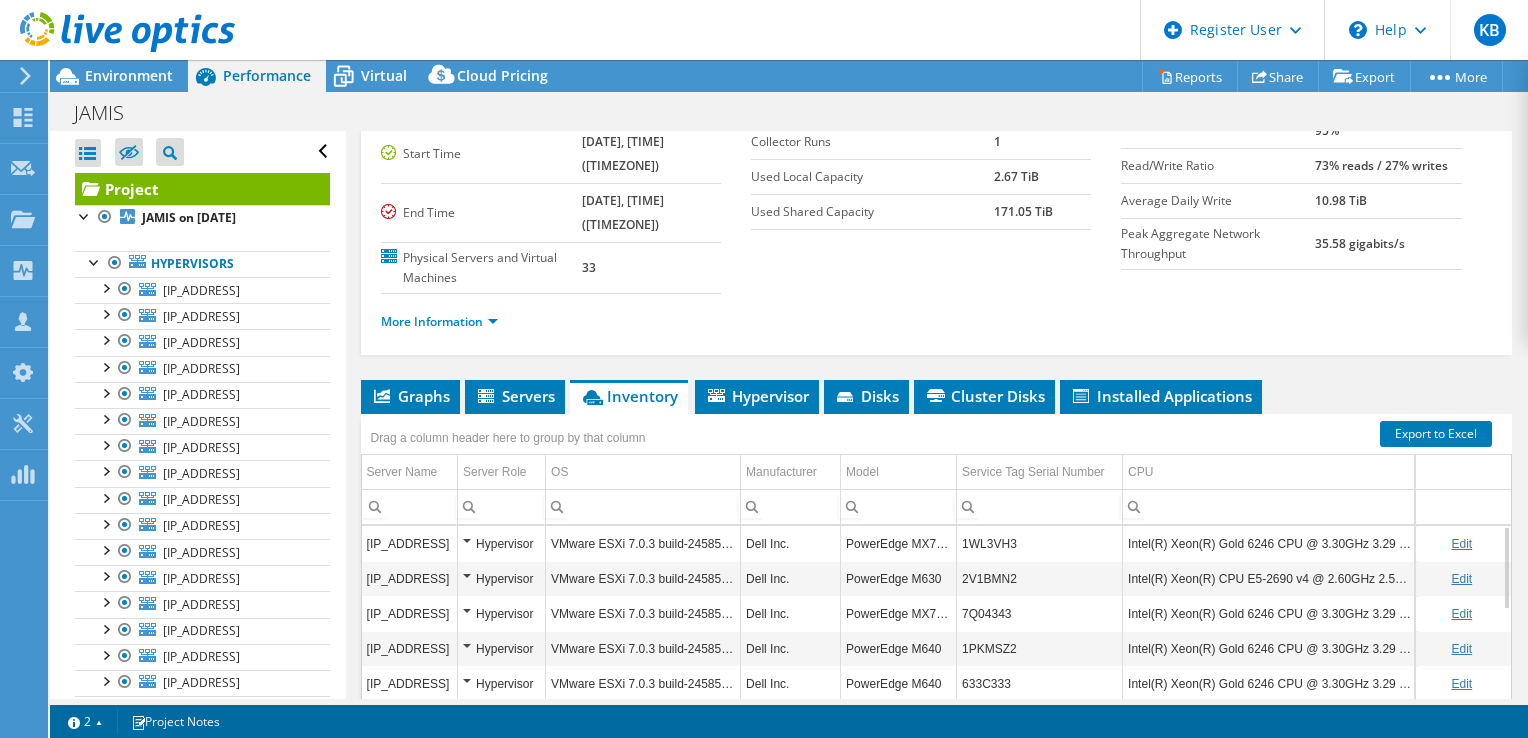 scroll, scrollTop: 104, scrollLeft: 0, axis: vertical 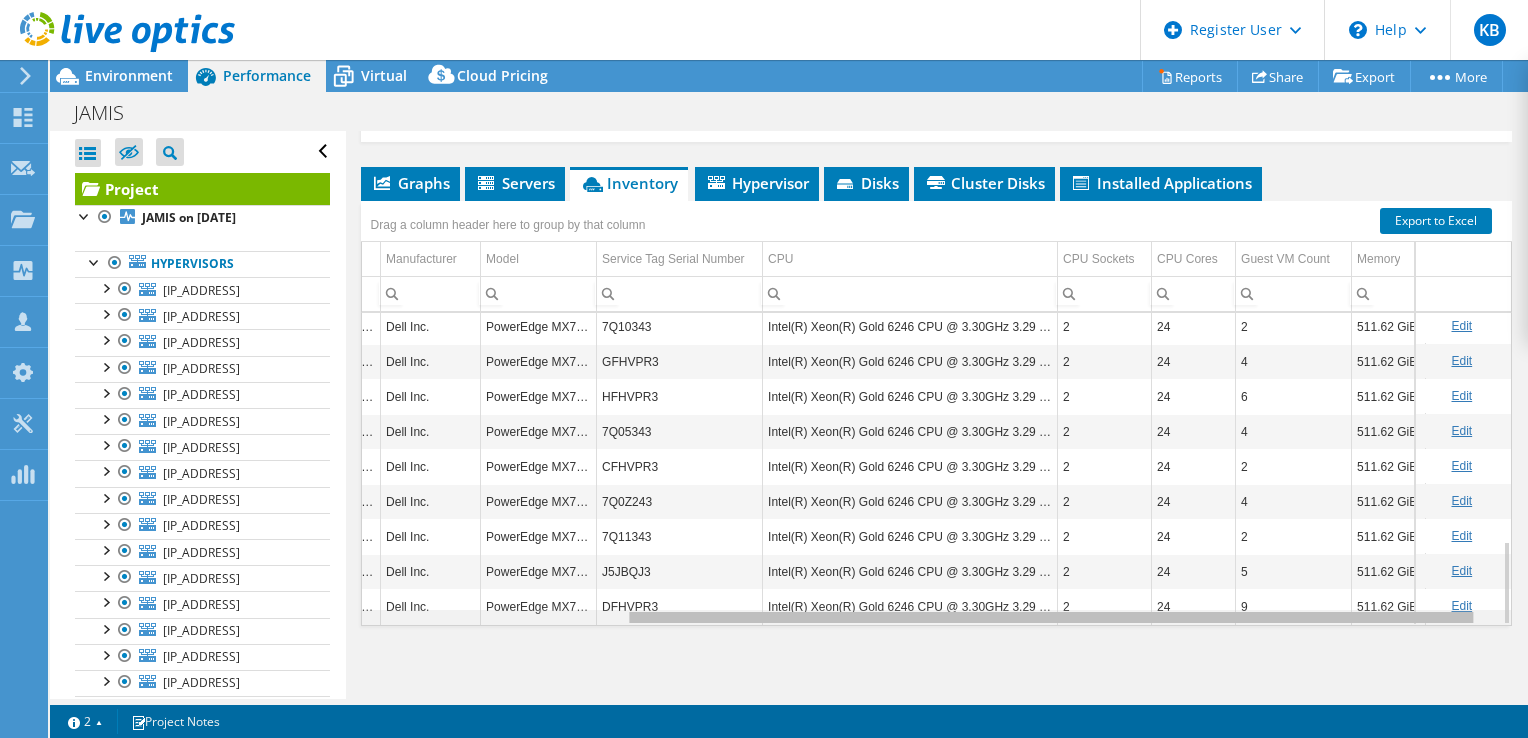 drag, startPoint x: 1071, startPoint y: 612, endPoint x: 1365, endPoint y: 675, distance: 300.67426 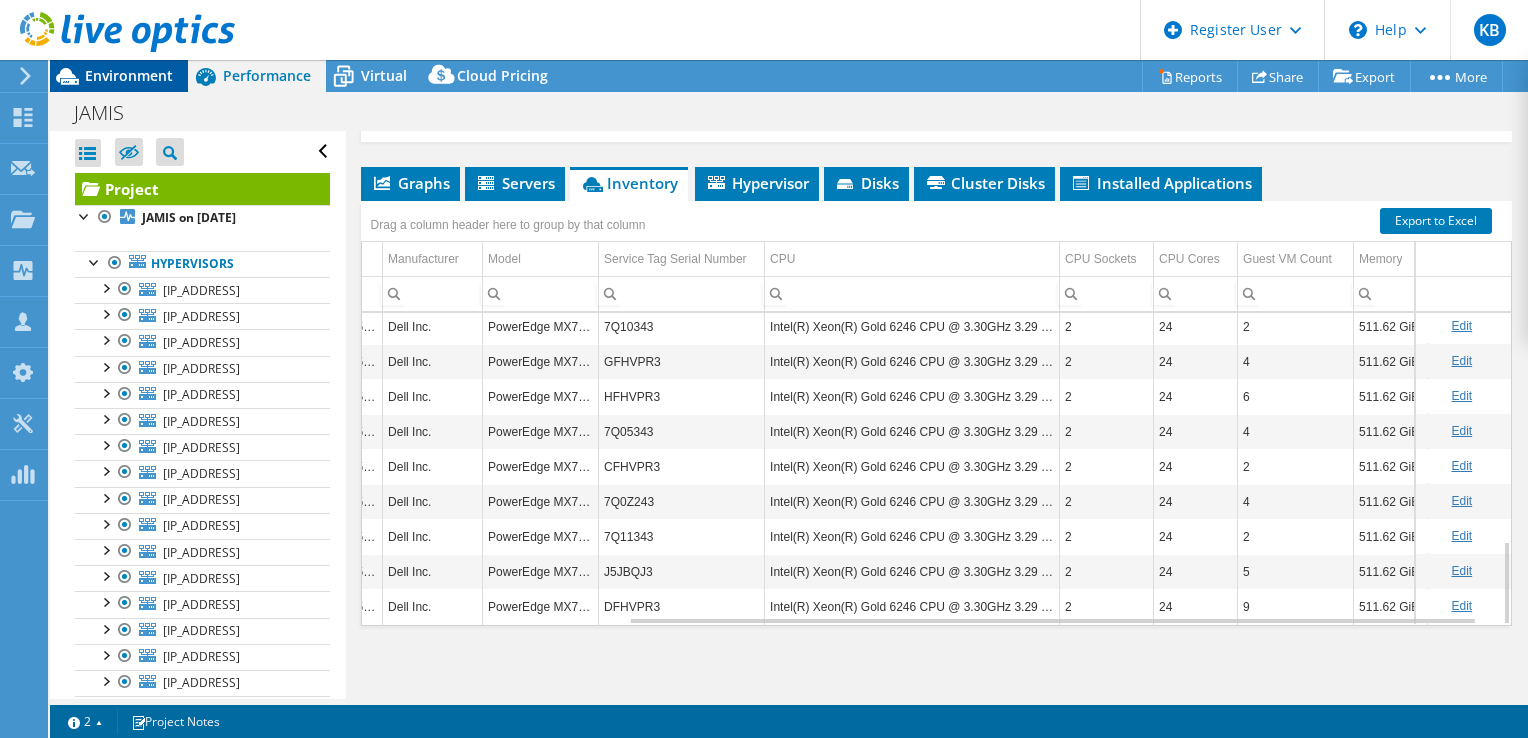 click on "Environment" at bounding box center (119, 76) 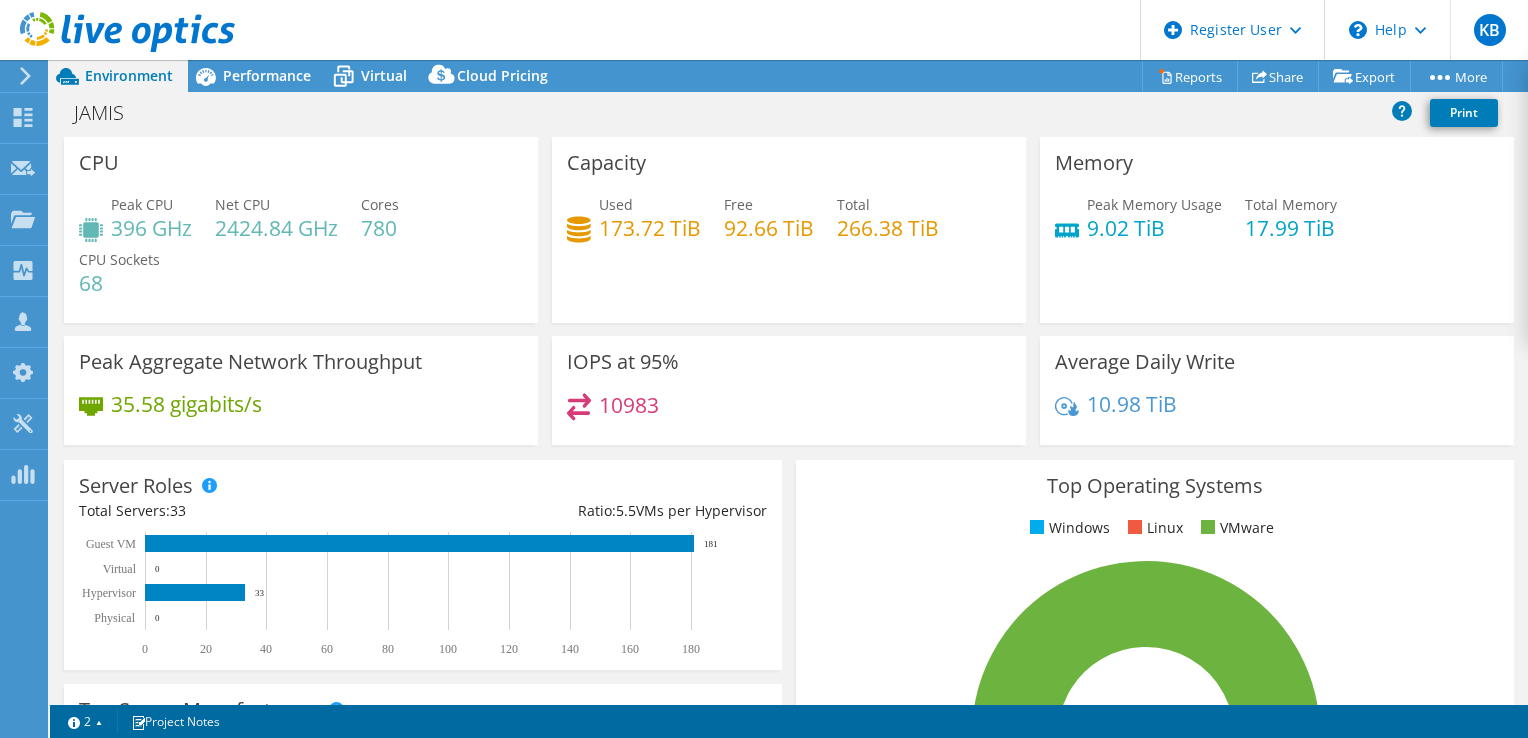 scroll, scrollTop: 0, scrollLeft: 0, axis: both 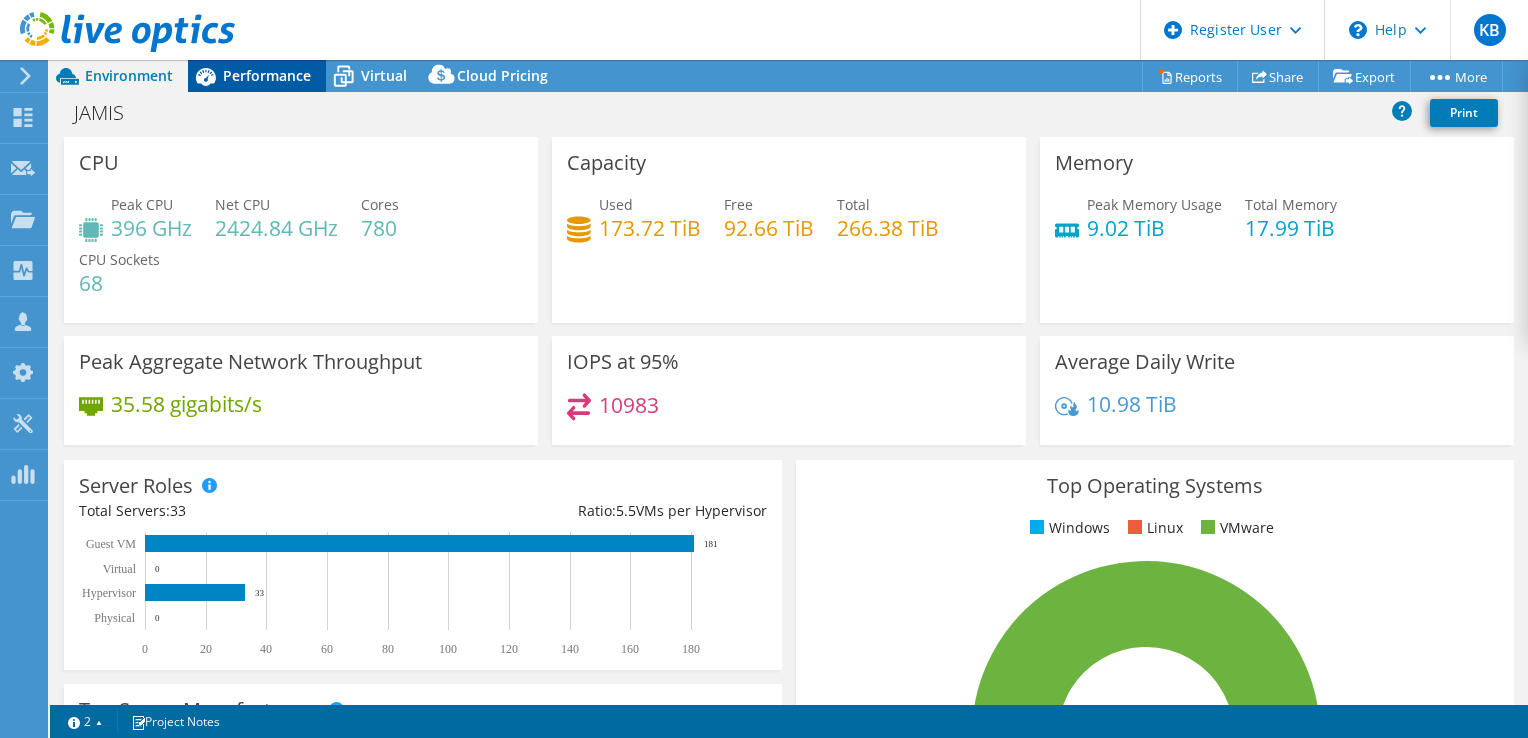 click on "Performance" at bounding box center [267, 75] 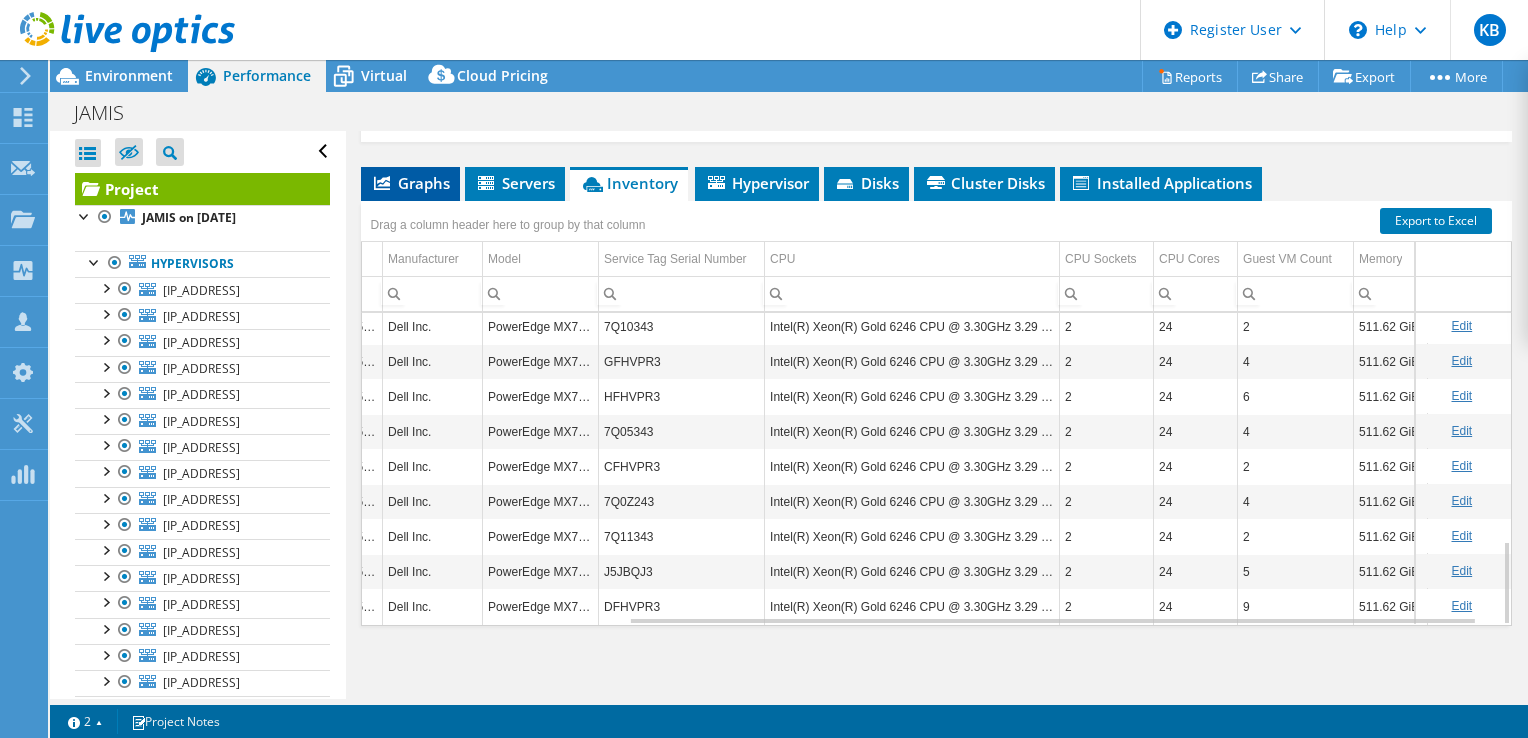 click on "Graphs" at bounding box center [410, 183] 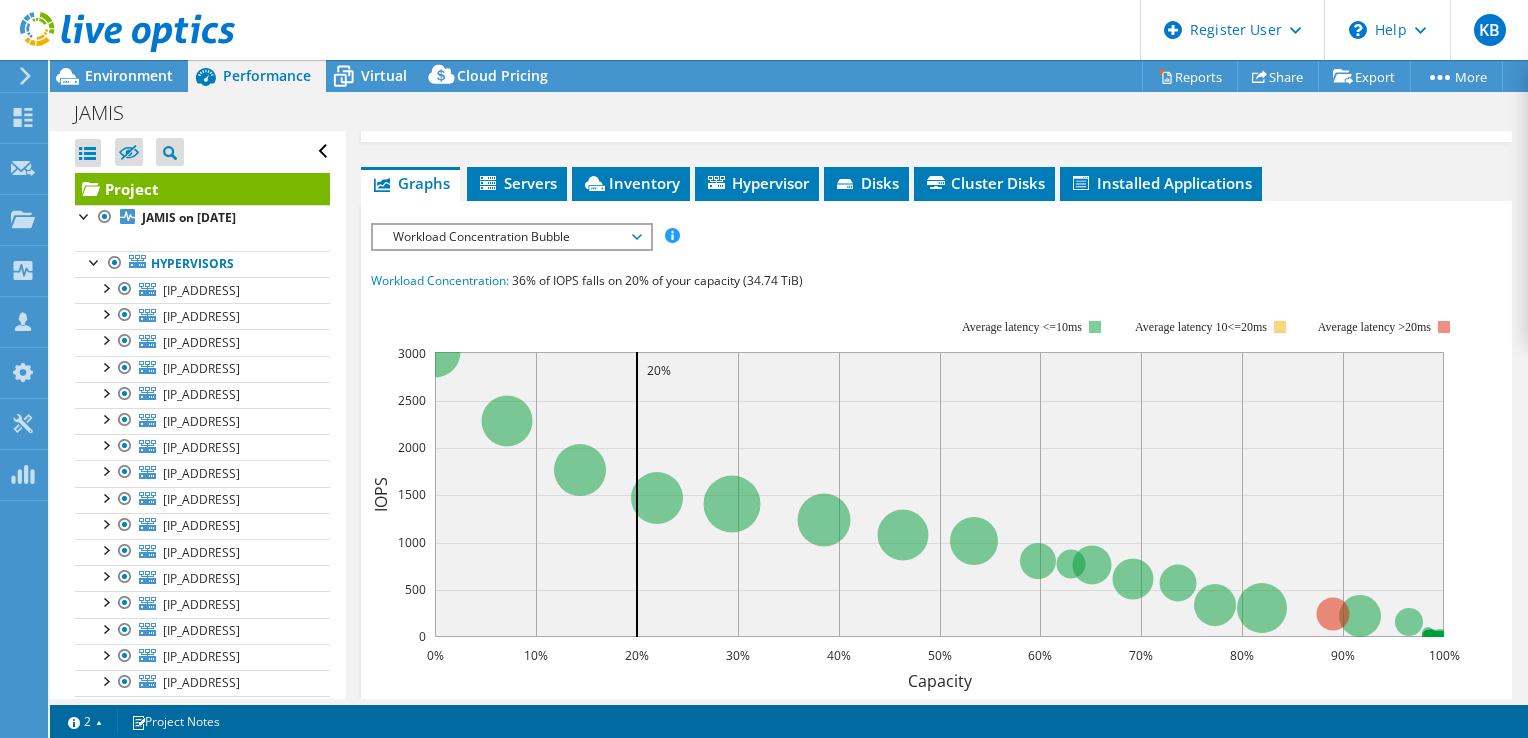 click on "Workload Concentration Bubble" at bounding box center [511, 237] 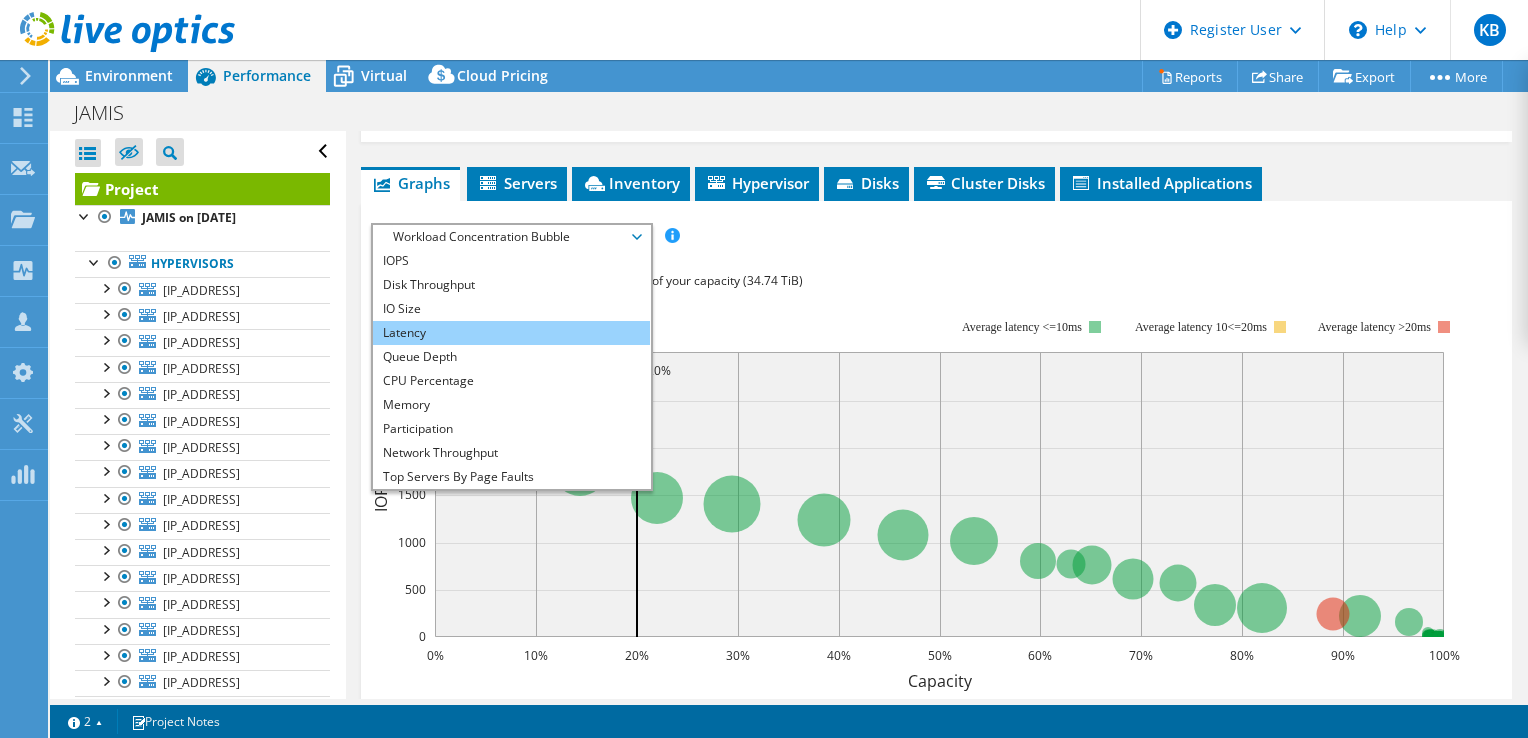 click on "Latency" at bounding box center [511, 333] 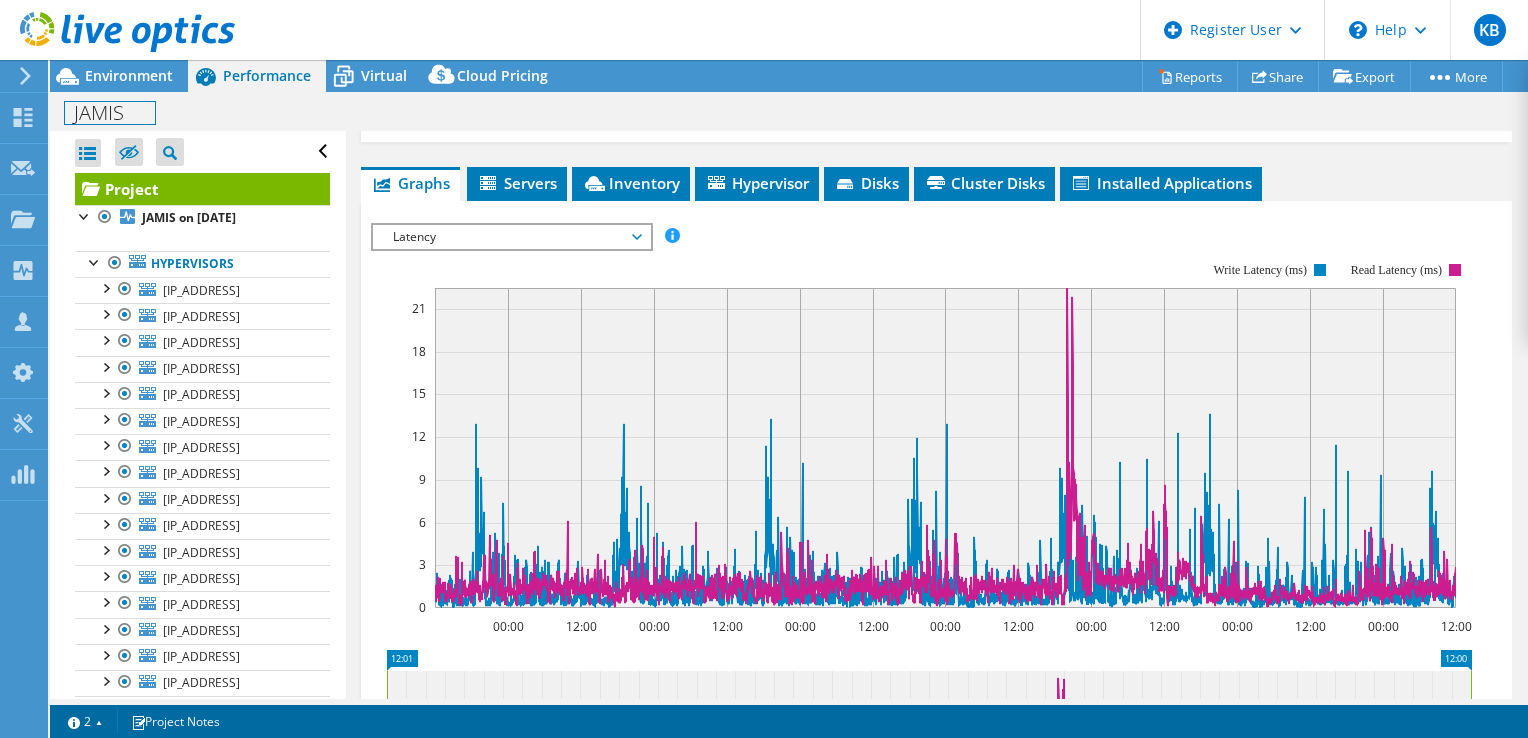 click on "JAMIS
Print" at bounding box center (789, 112) 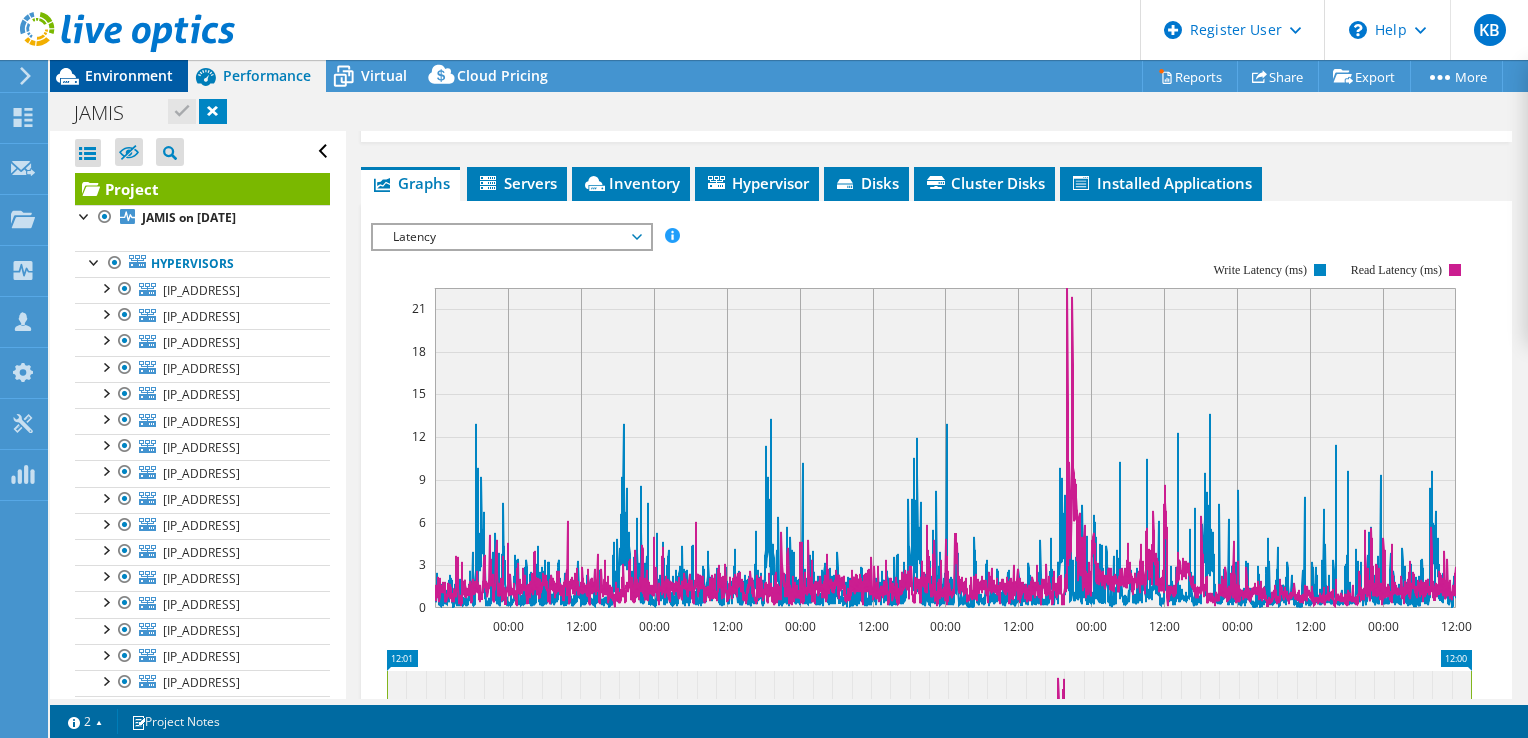 click on "Environment" at bounding box center [129, 75] 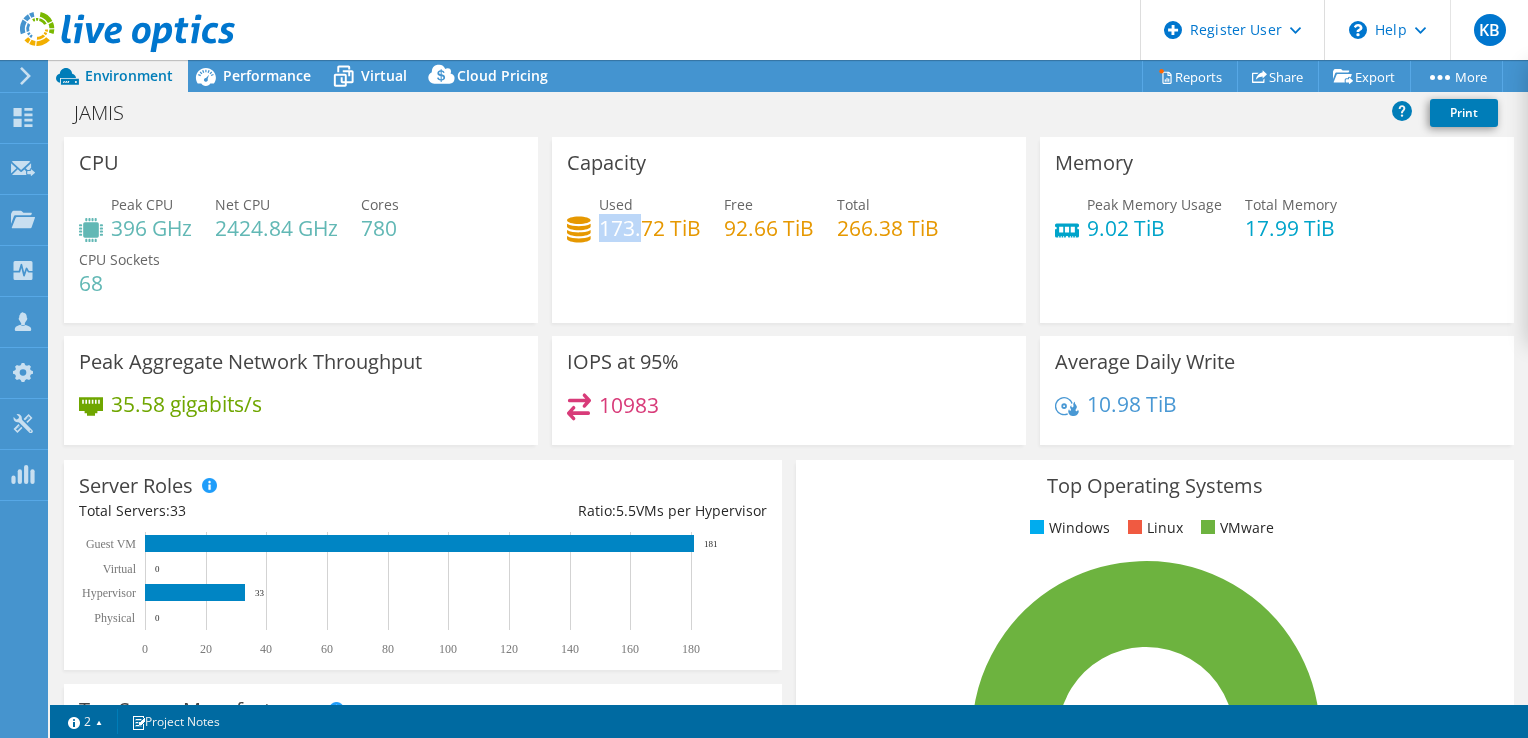 drag, startPoint x: 596, startPoint y: 228, endPoint x: 639, endPoint y: 231, distance: 43.104523 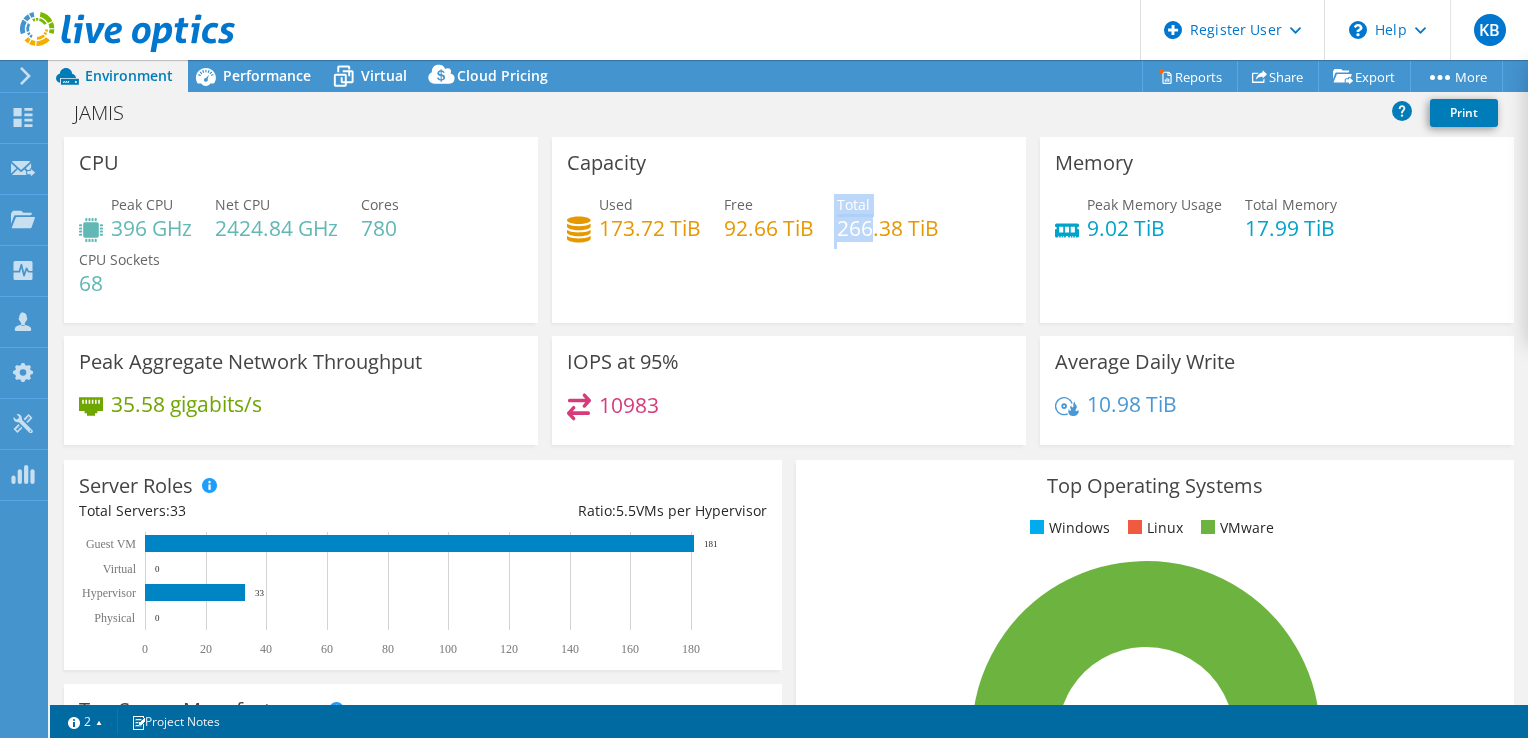 drag, startPoint x: 639, startPoint y: 231, endPoint x: 864, endPoint y: 241, distance: 225.2221 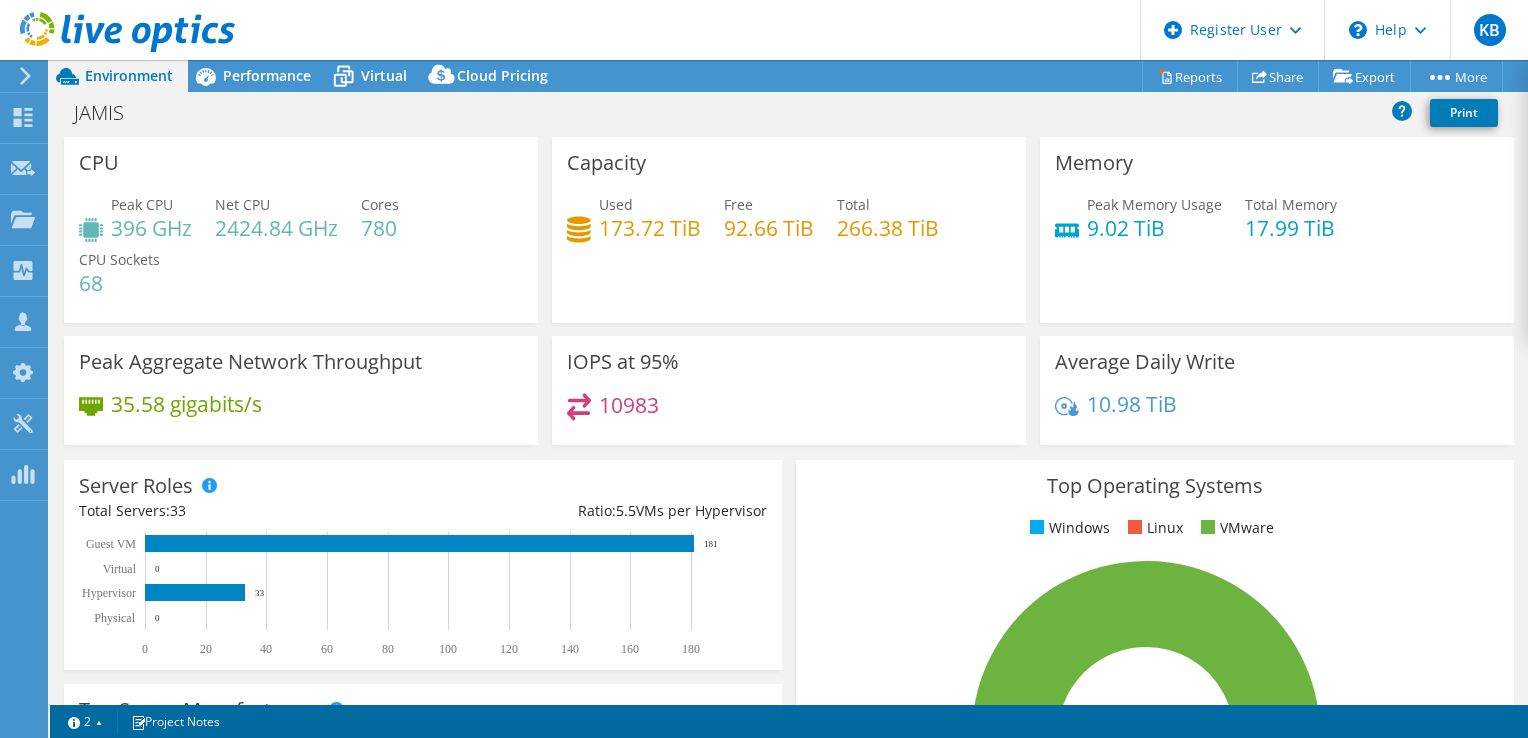 click on "CPU
Peak CPU
396 GHz
Net CPU
2424.84 GHz
Cores
780
CPU Sockets
68" at bounding box center [301, 230] 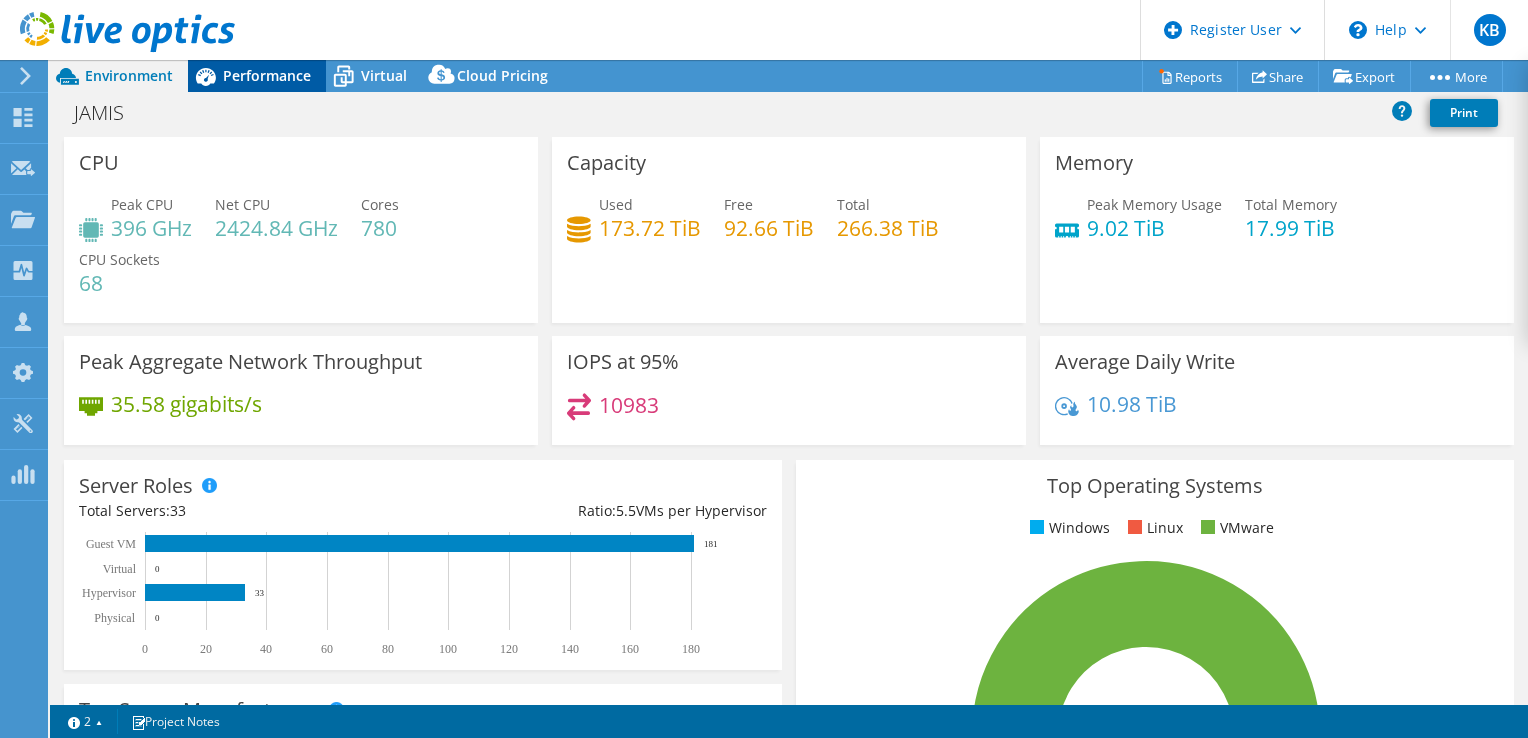 click on "Performance" at bounding box center [267, 75] 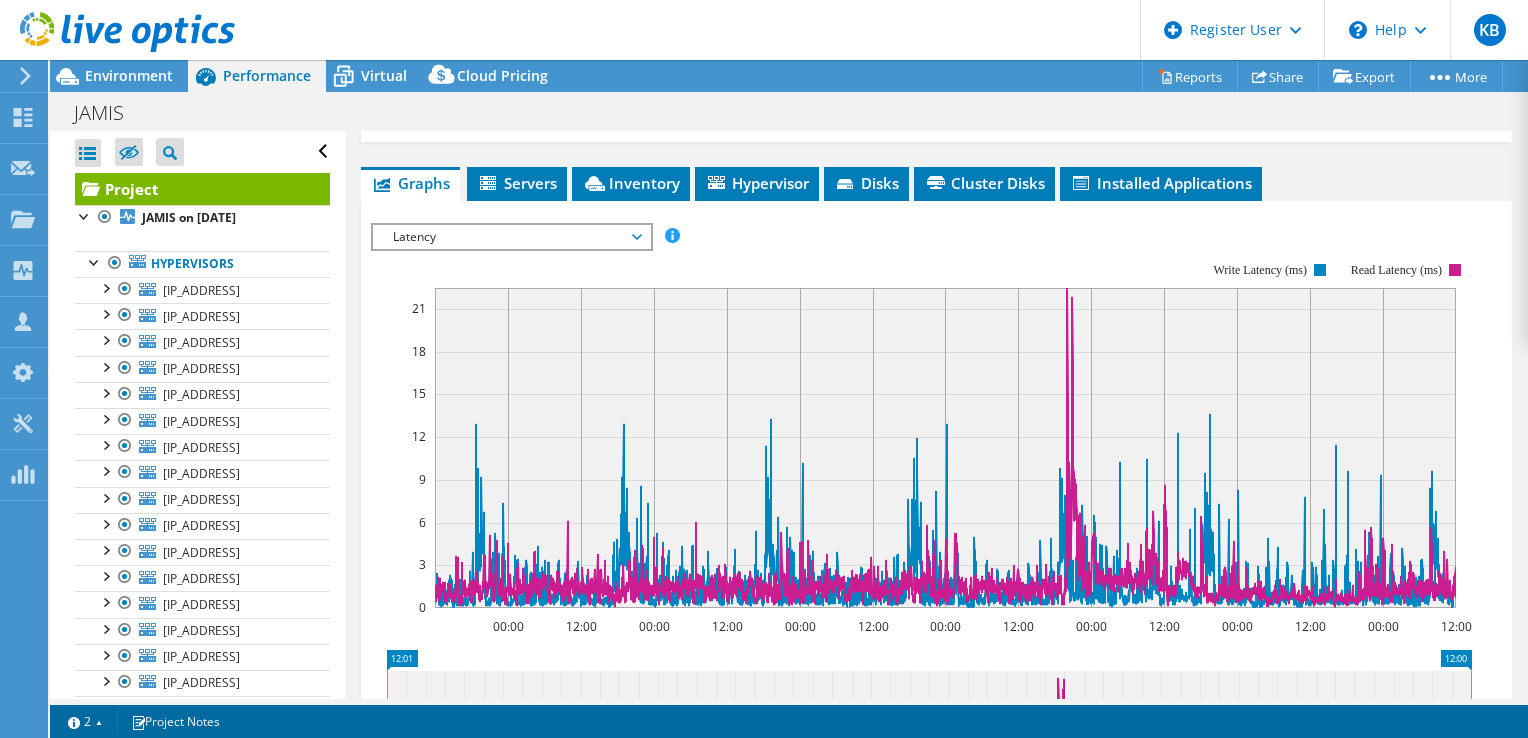 scroll, scrollTop: 0, scrollLeft: 0, axis: both 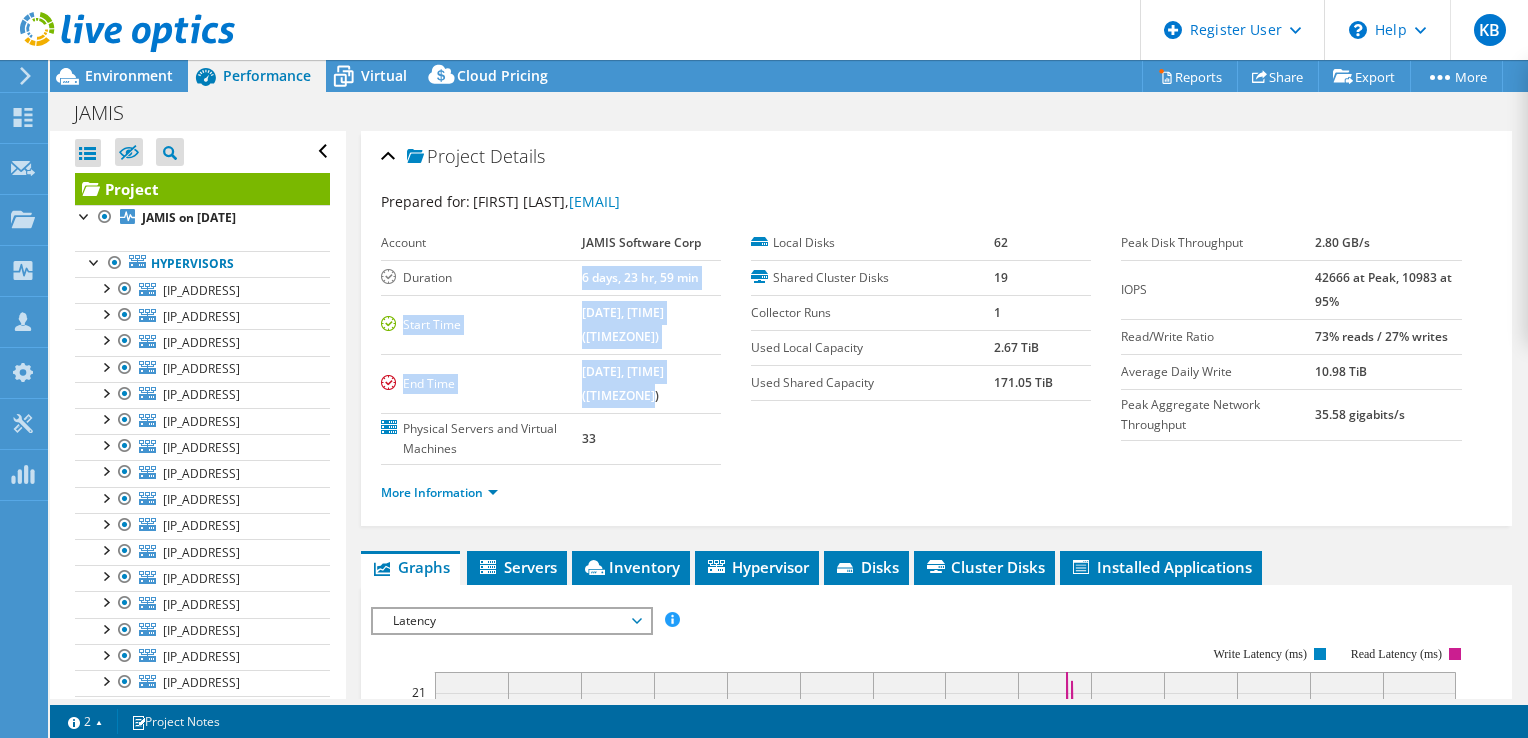 drag, startPoint x: 576, startPoint y: 274, endPoint x: 666, endPoint y: 391, distance: 147.61098 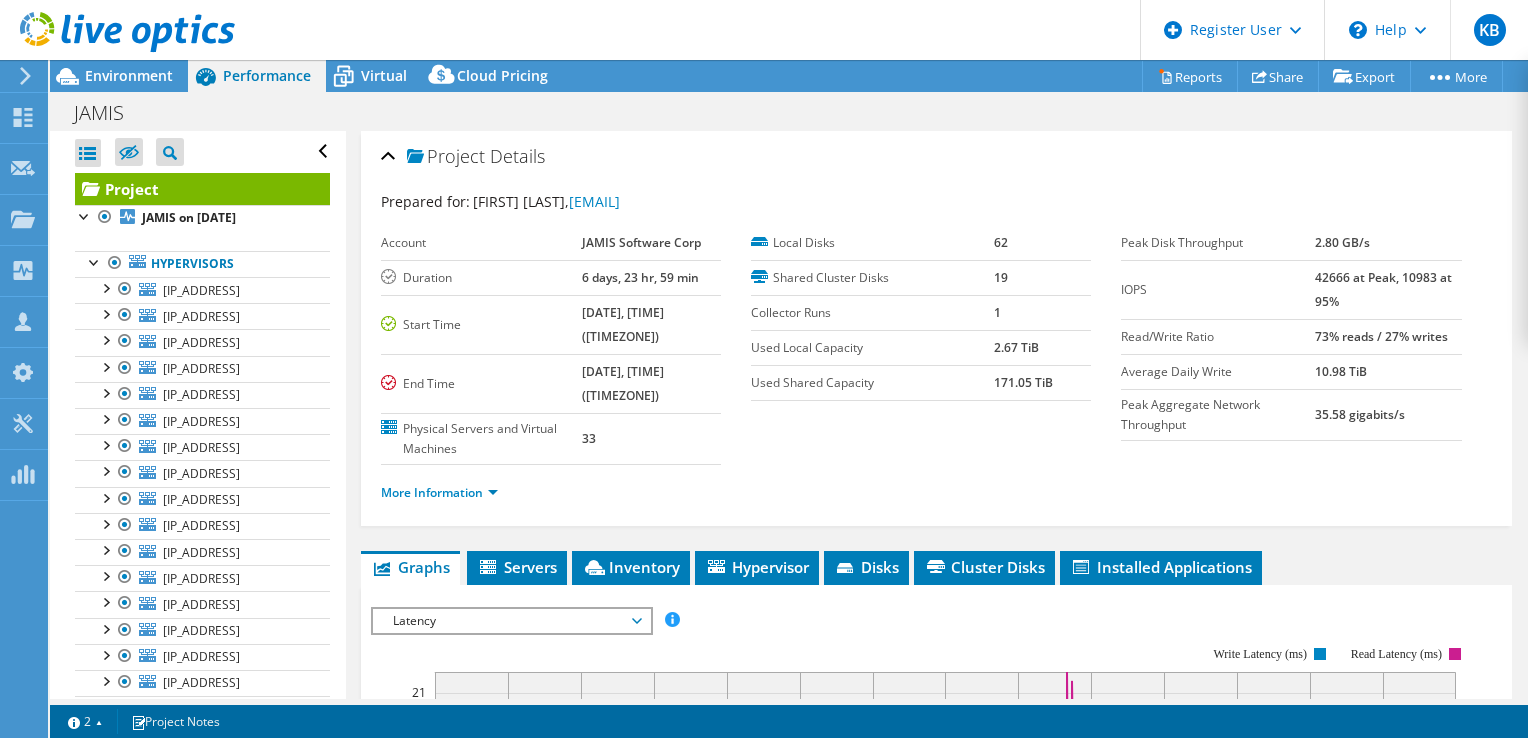 drag, startPoint x: 666, startPoint y: 391, endPoint x: 739, endPoint y: 137, distance: 264.28204 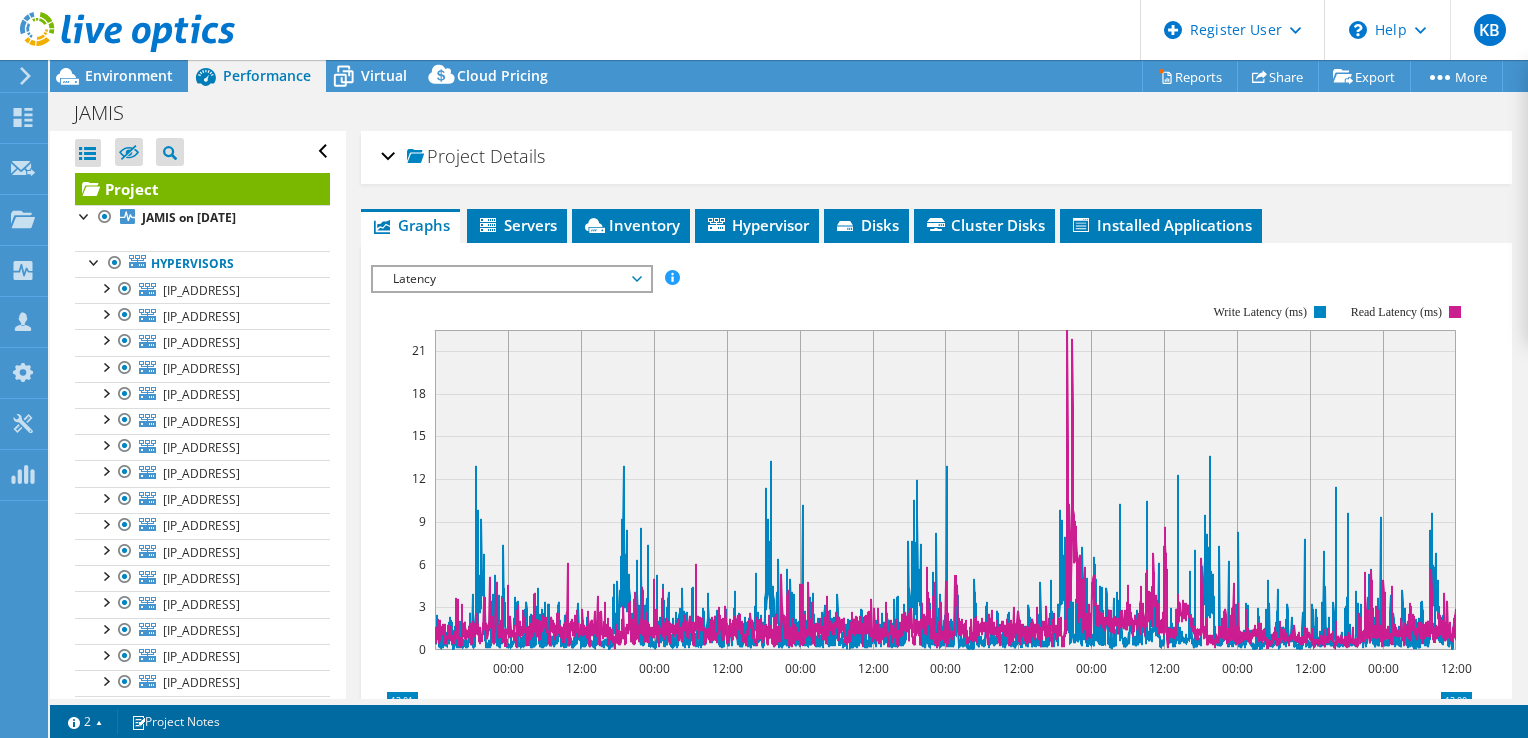 click on "Project
Details" at bounding box center [936, 157] 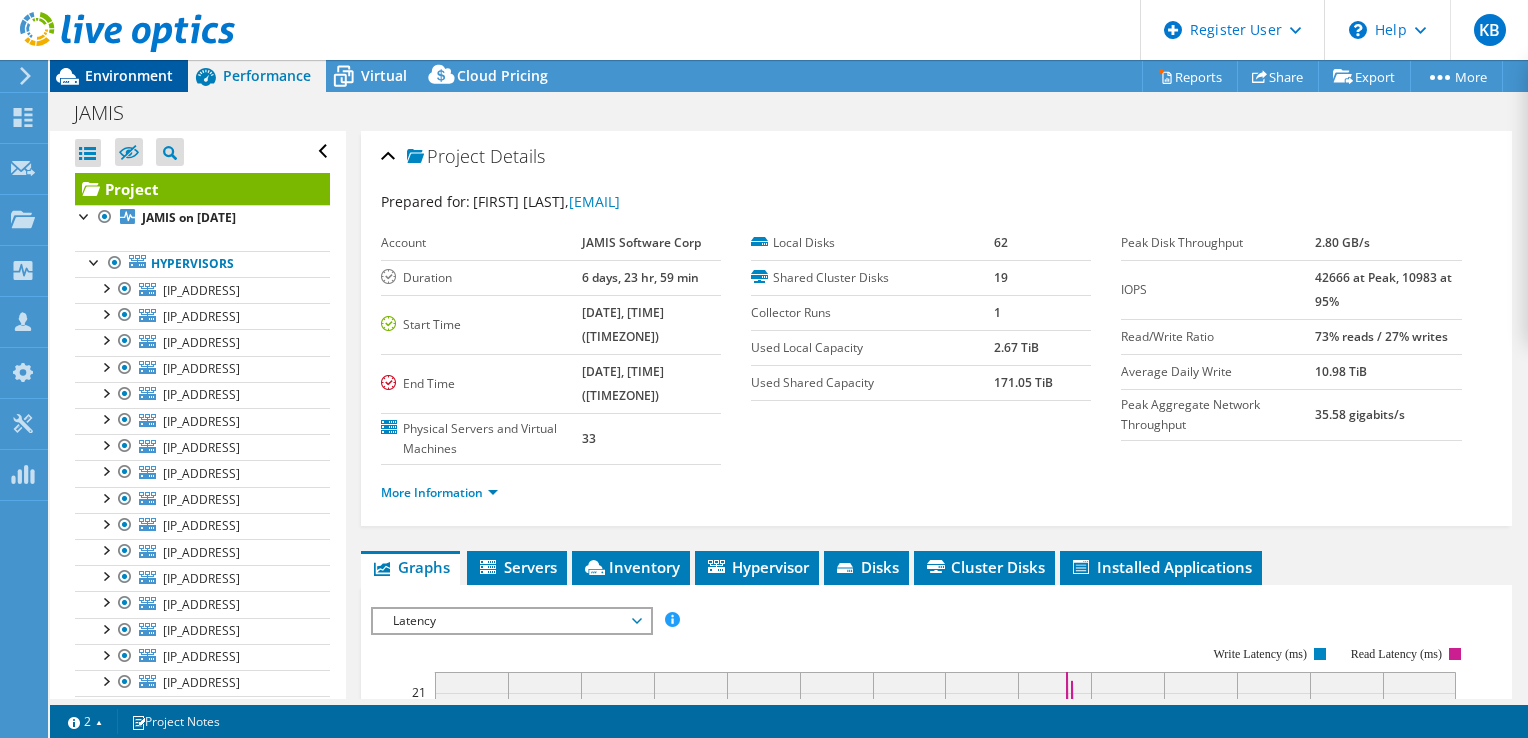 click on "Environment" at bounding box center [129, 75] 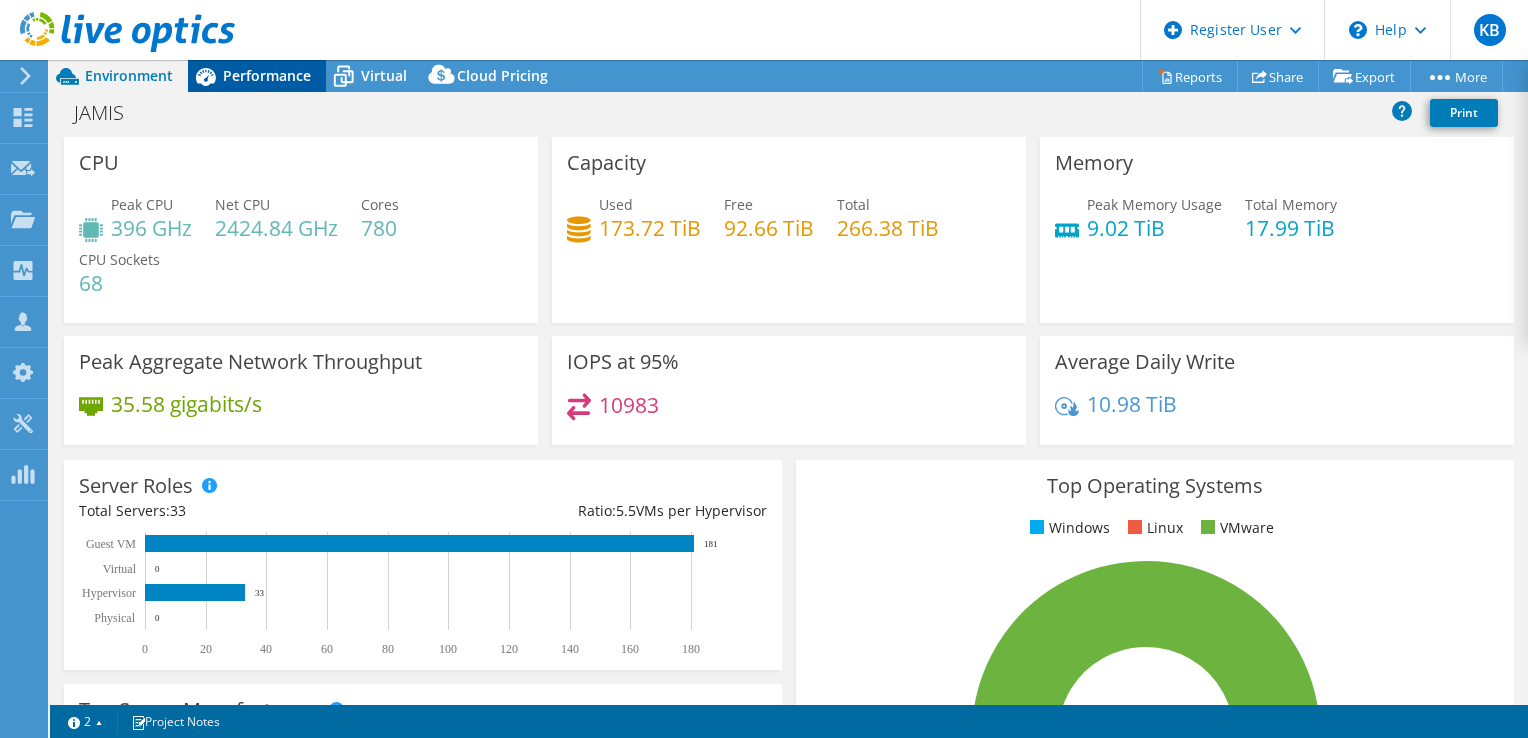 click on "Performance" at bounding box center [257, 76] 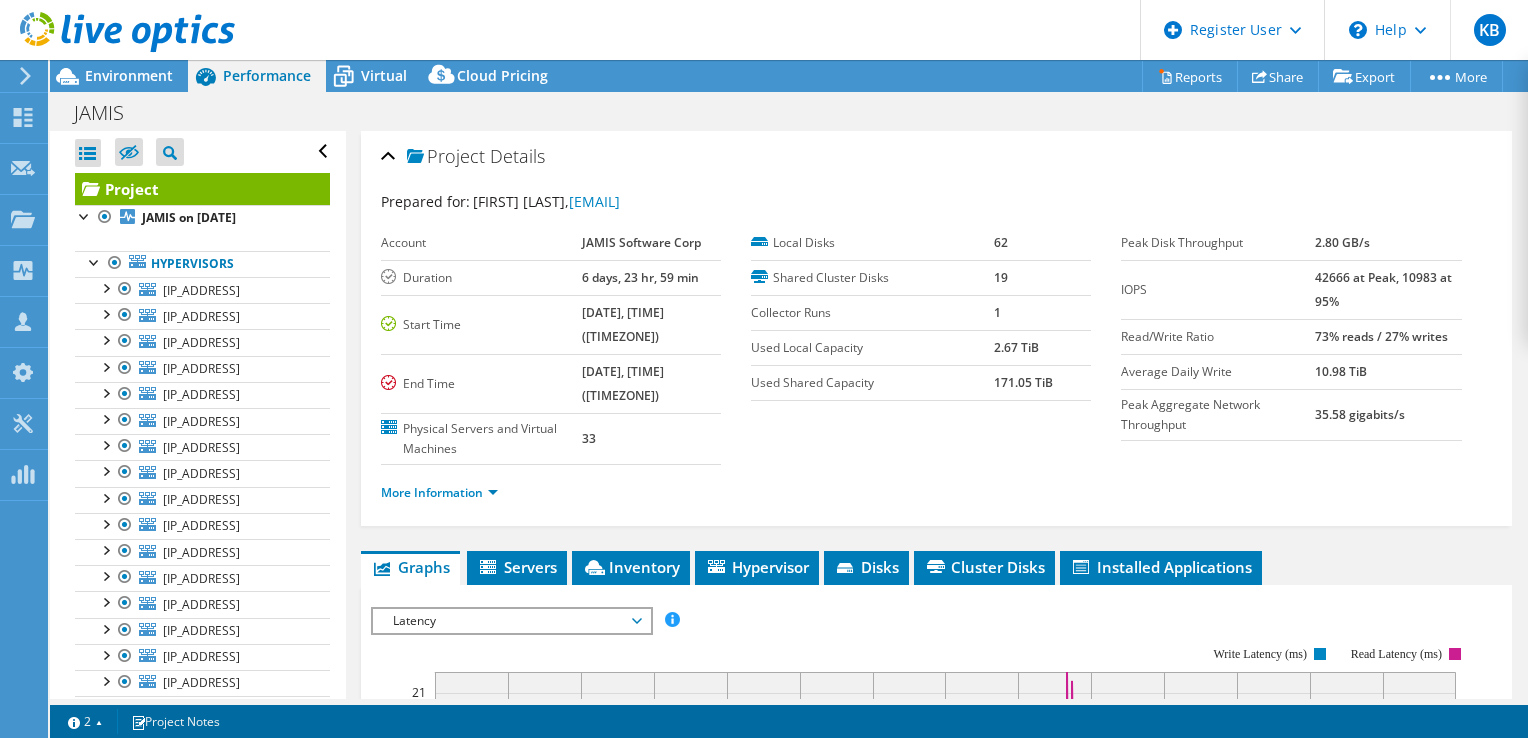scroll, scrollTop: 291, scrollLeft: 0, axis: vertical 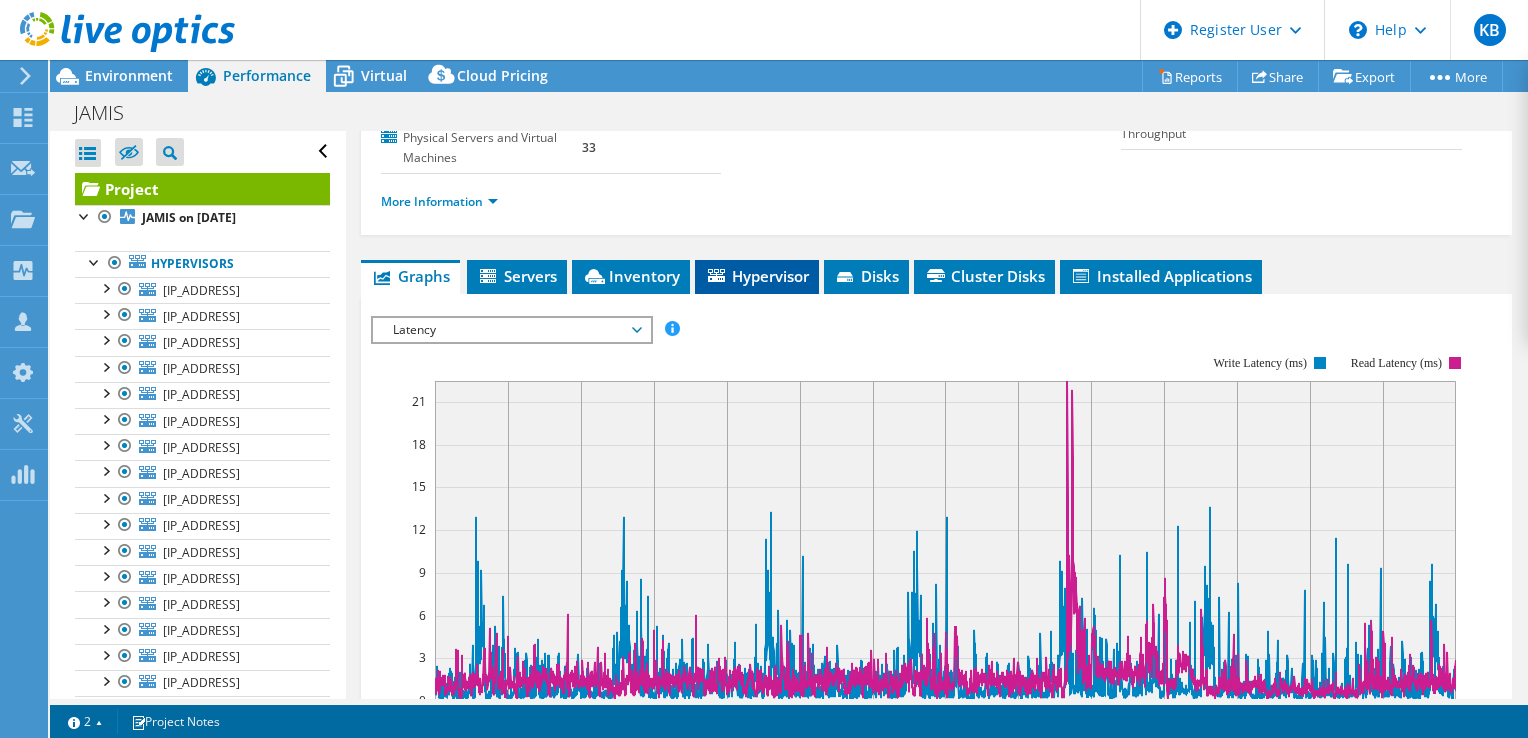 click on "Hypervisor" at bounding box center [757, 276] 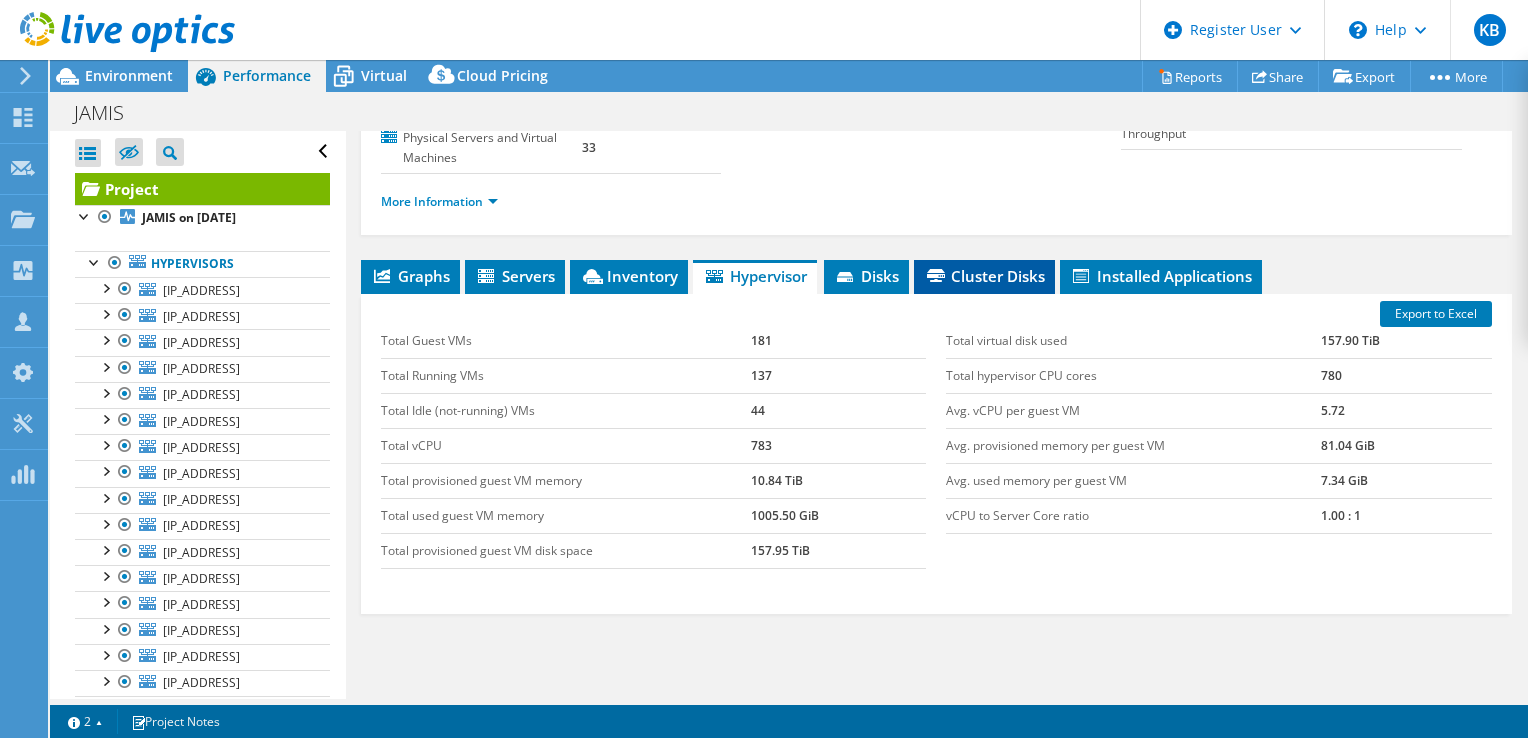 click on "Cluster Disks" at bounding box center (984, 276) 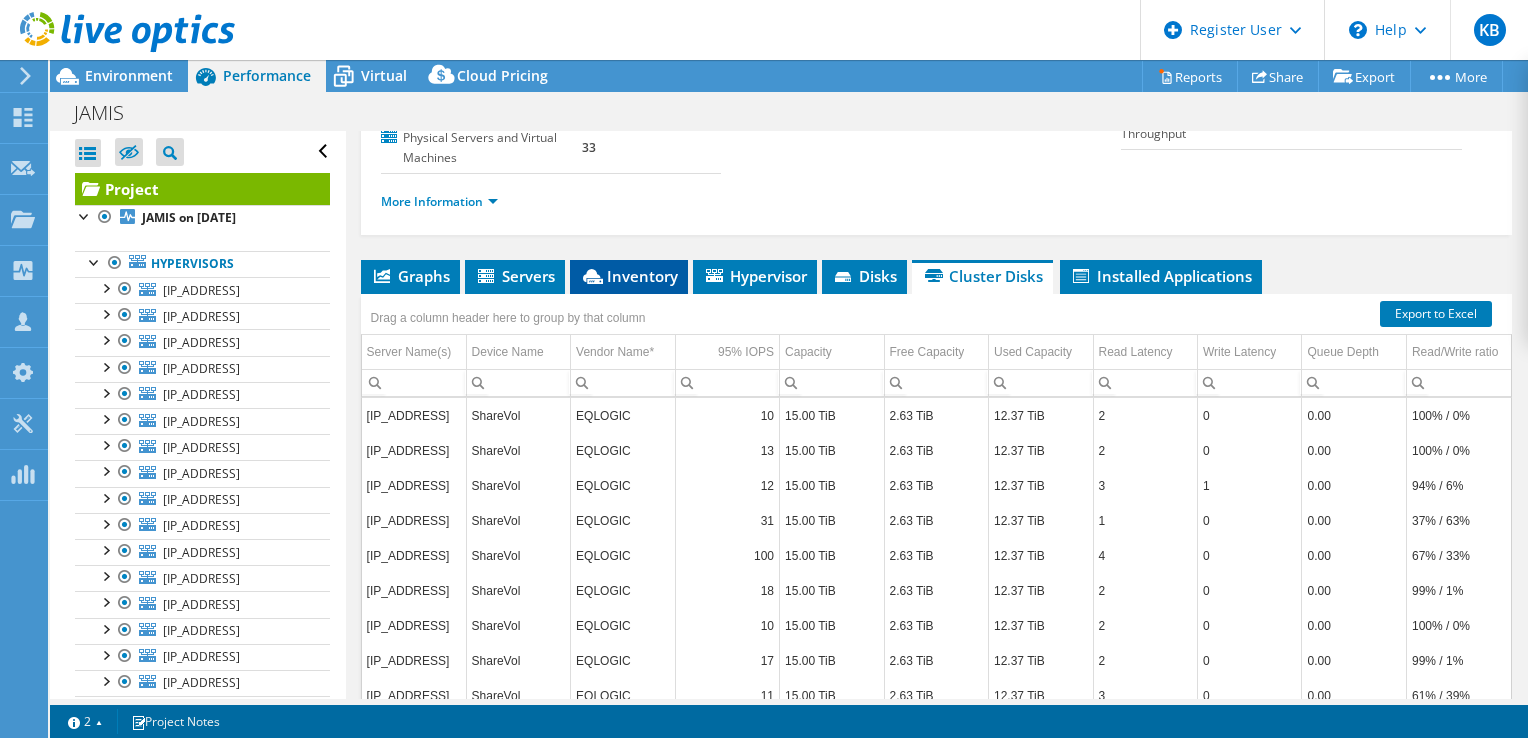 click on "Inventory" at bounding box center (629, 277) 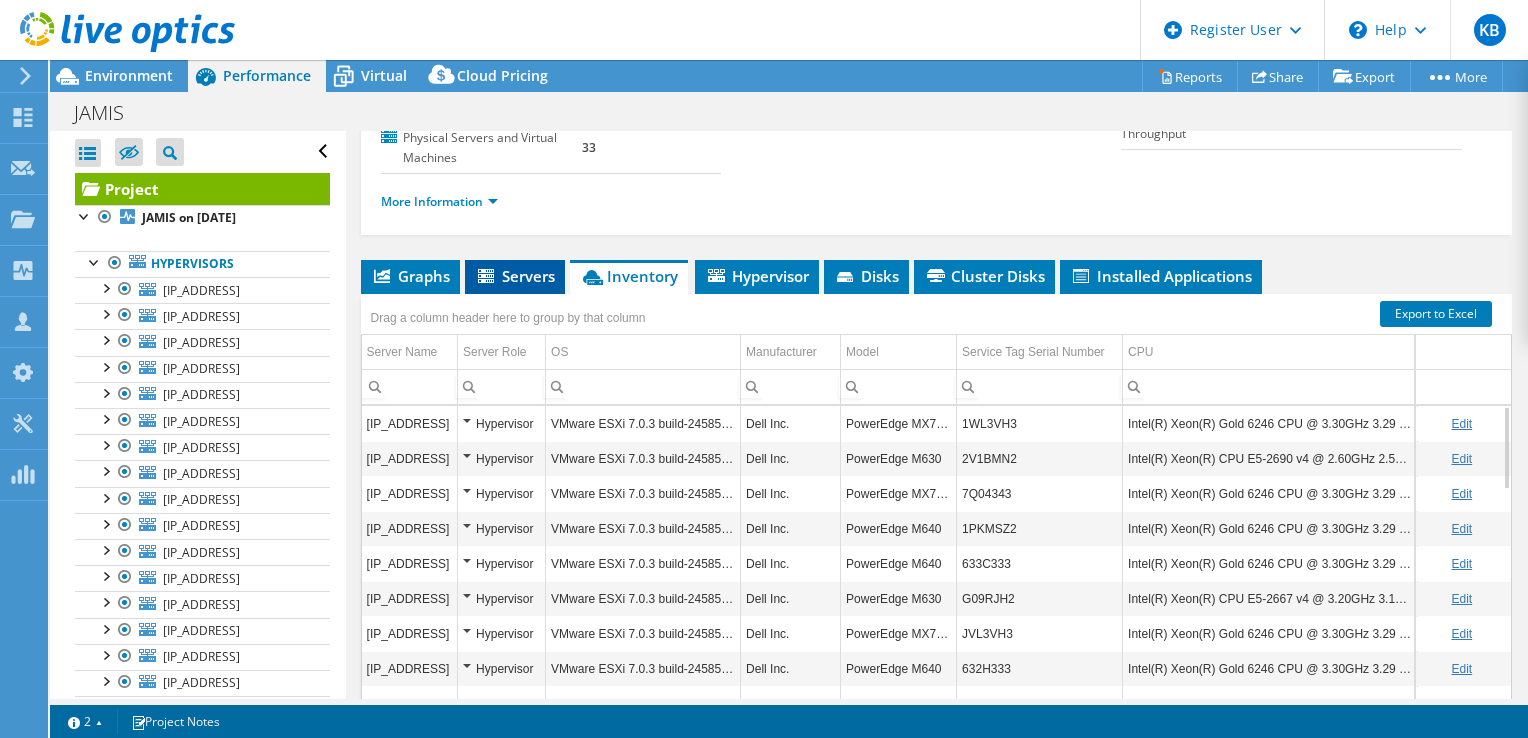 click on "Servers" at bounding box center (515, 277) 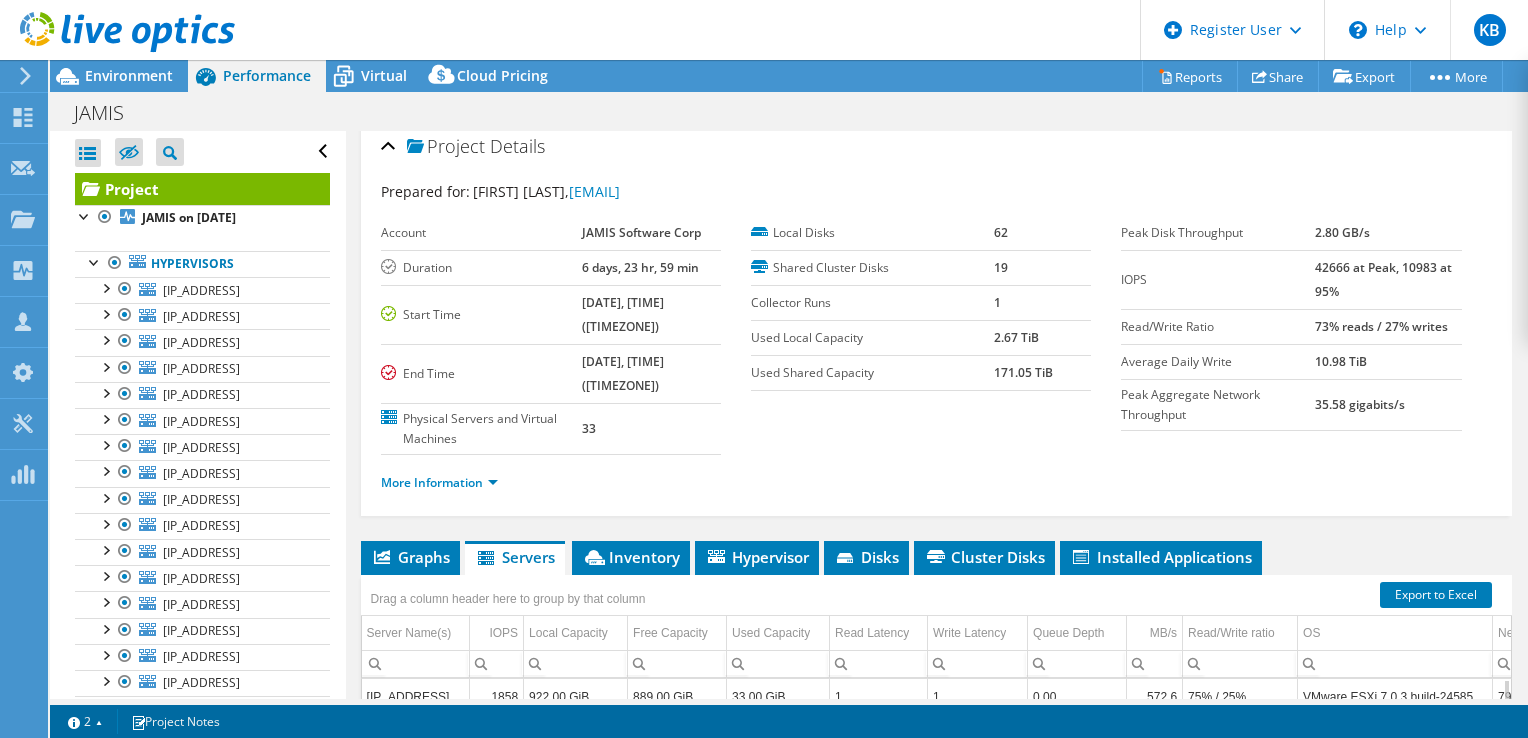 scroll, scrollTop: 0, scrollLeft: 0, axis: both 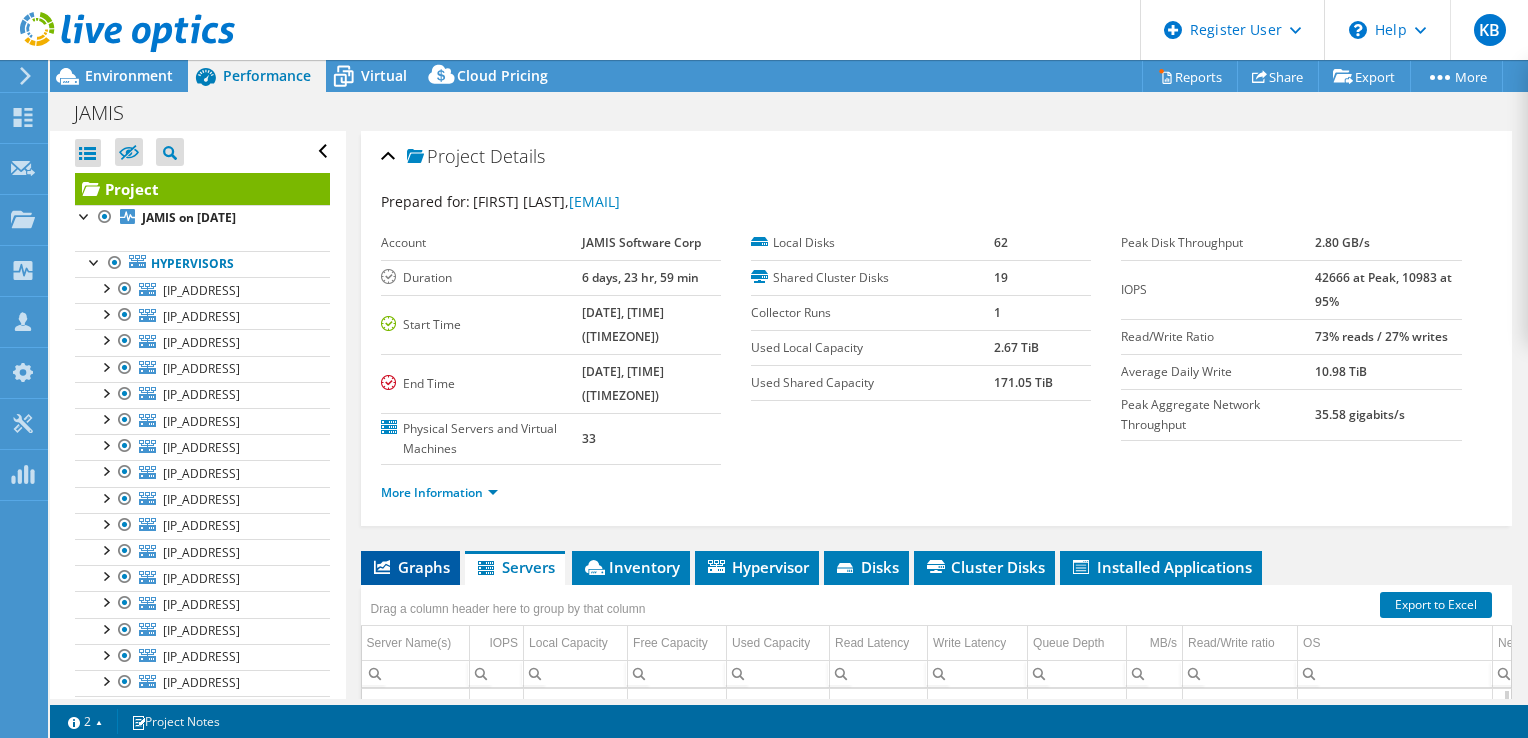 click on "Graphs" at bounding box center (410, 567) 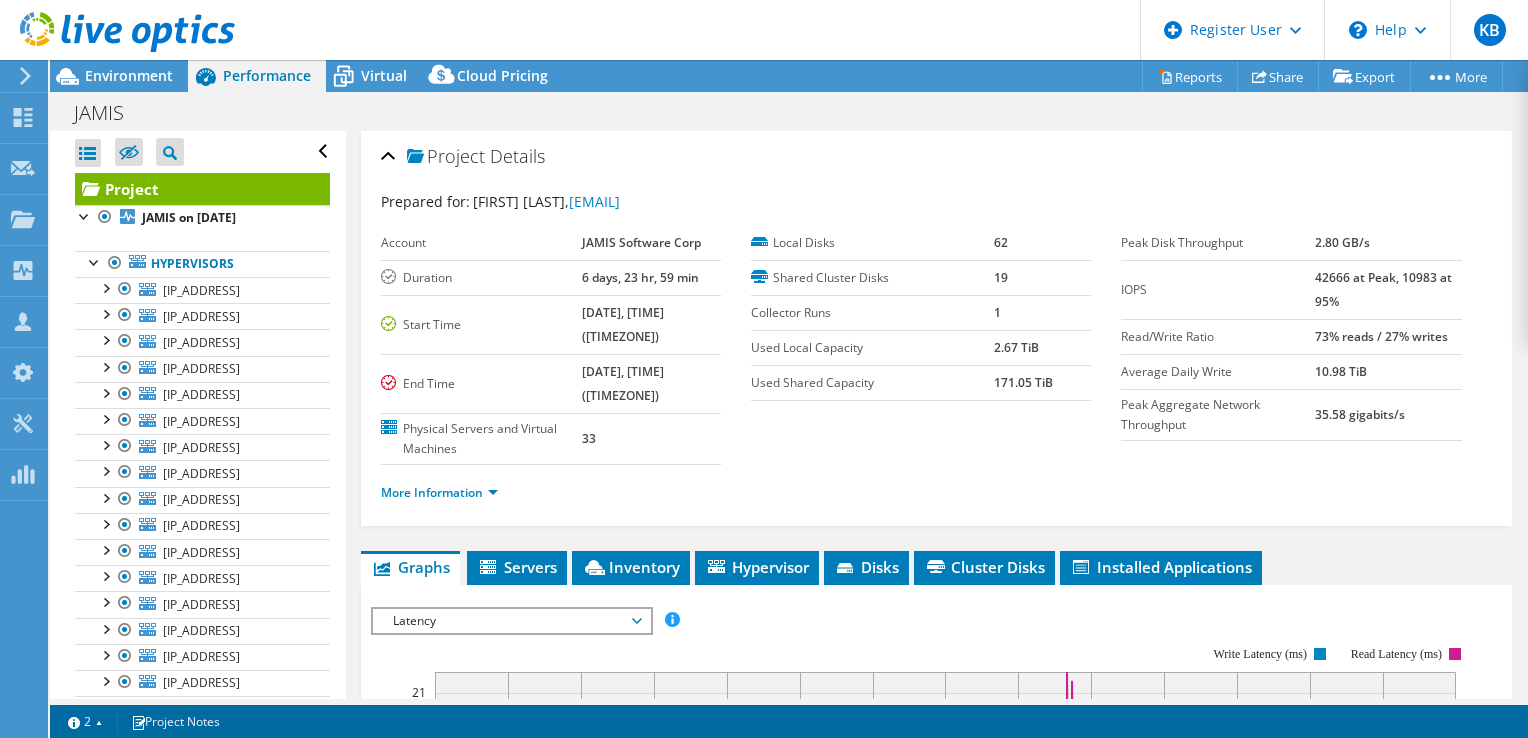 scroll, scrollTop: 203, scrollLeft: 0, axis: vertical 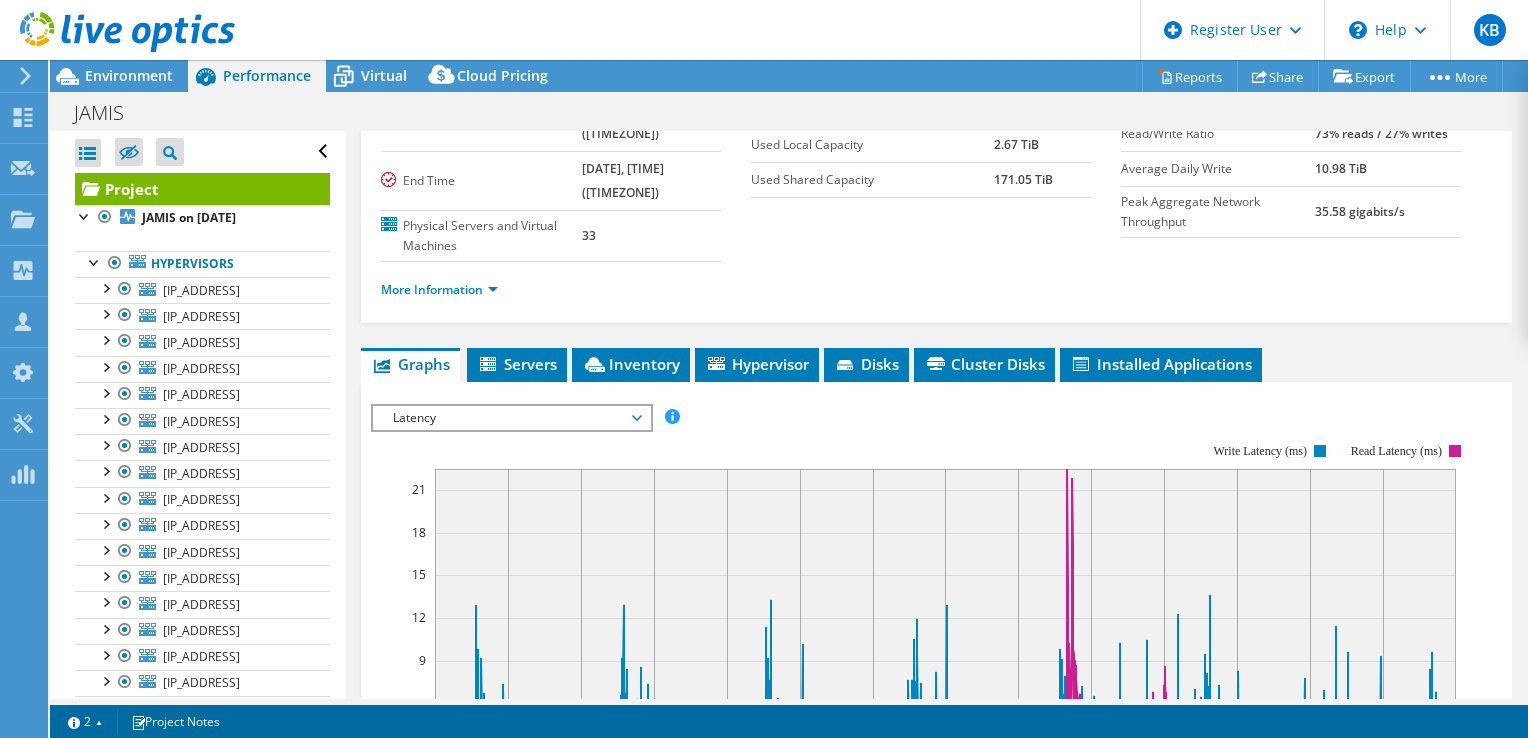 click on "Latency" at bounding box center (511, 418) 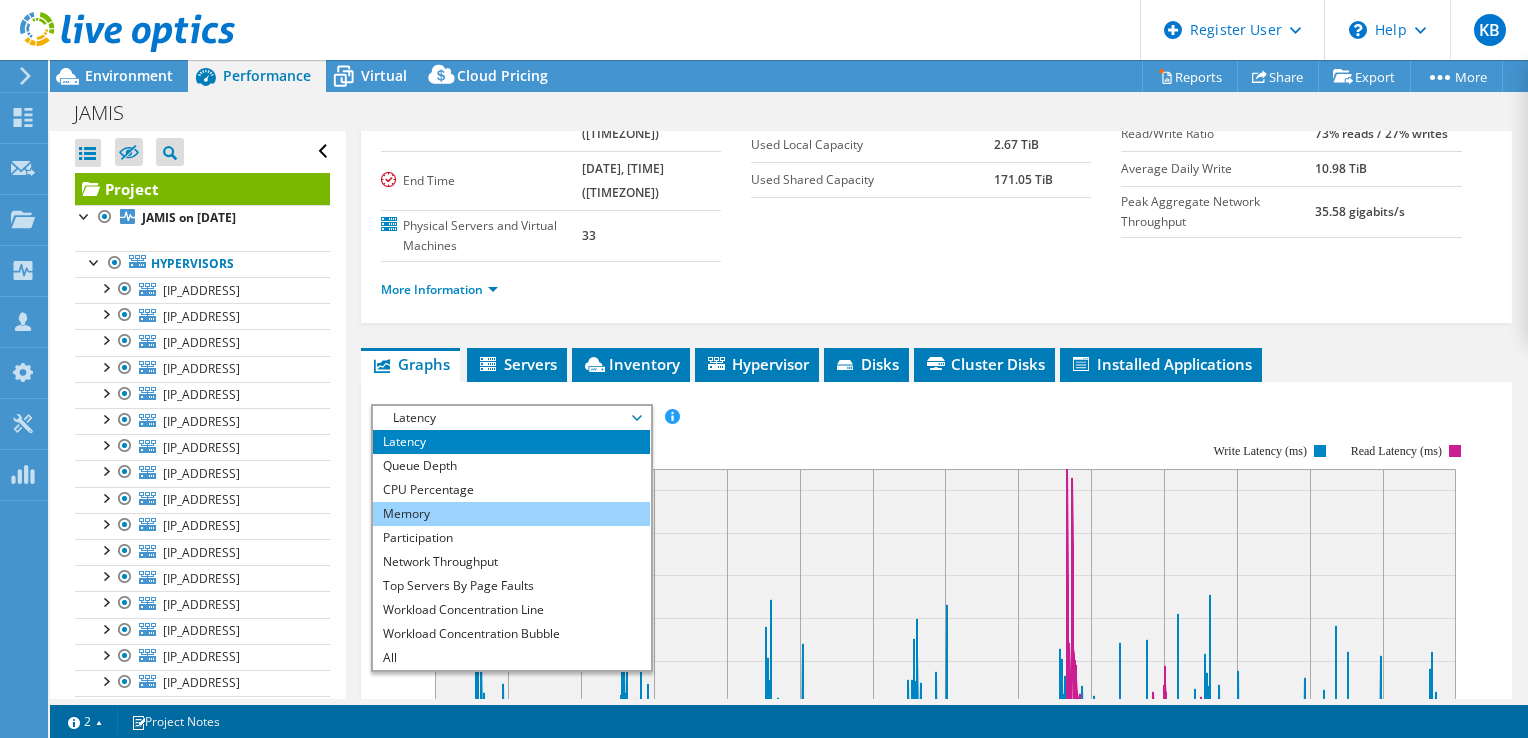 scroll, scrollTop: 72, scrollLeft: 0, axis: vertical 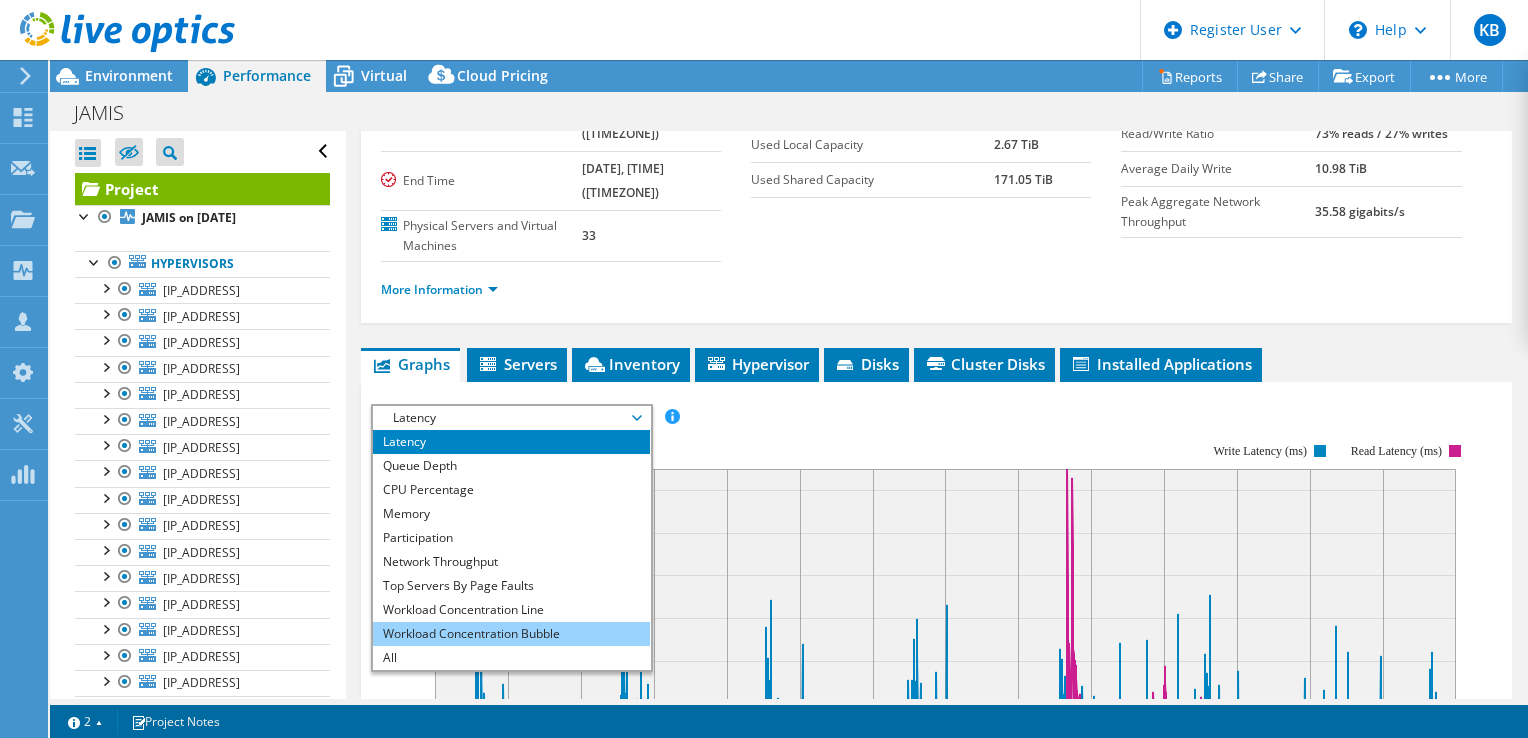 click on "Workload Concentration Bubble" at bounding box center (511, 634) 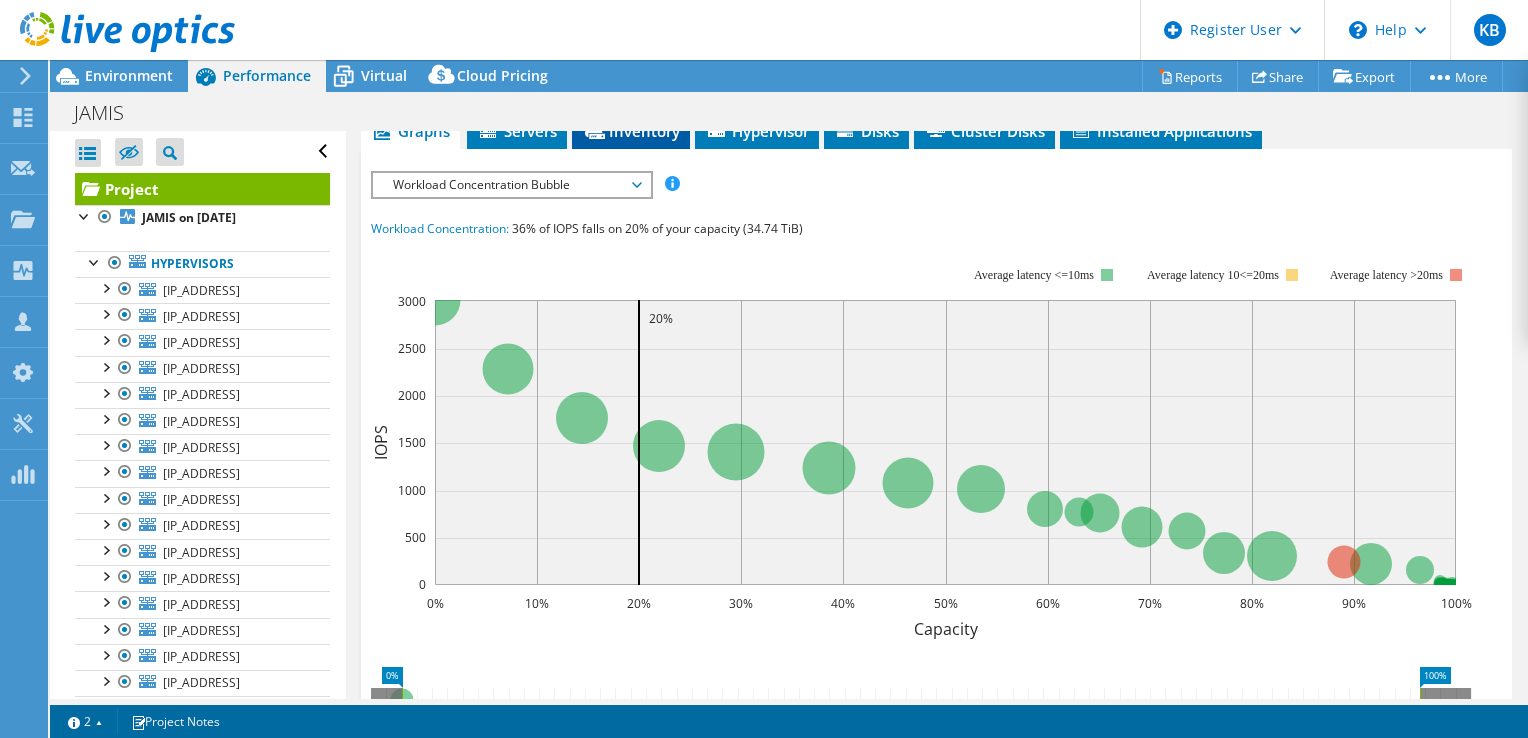 scroll, scrollTop: 435, scrollLeft: 0, axis: vertical 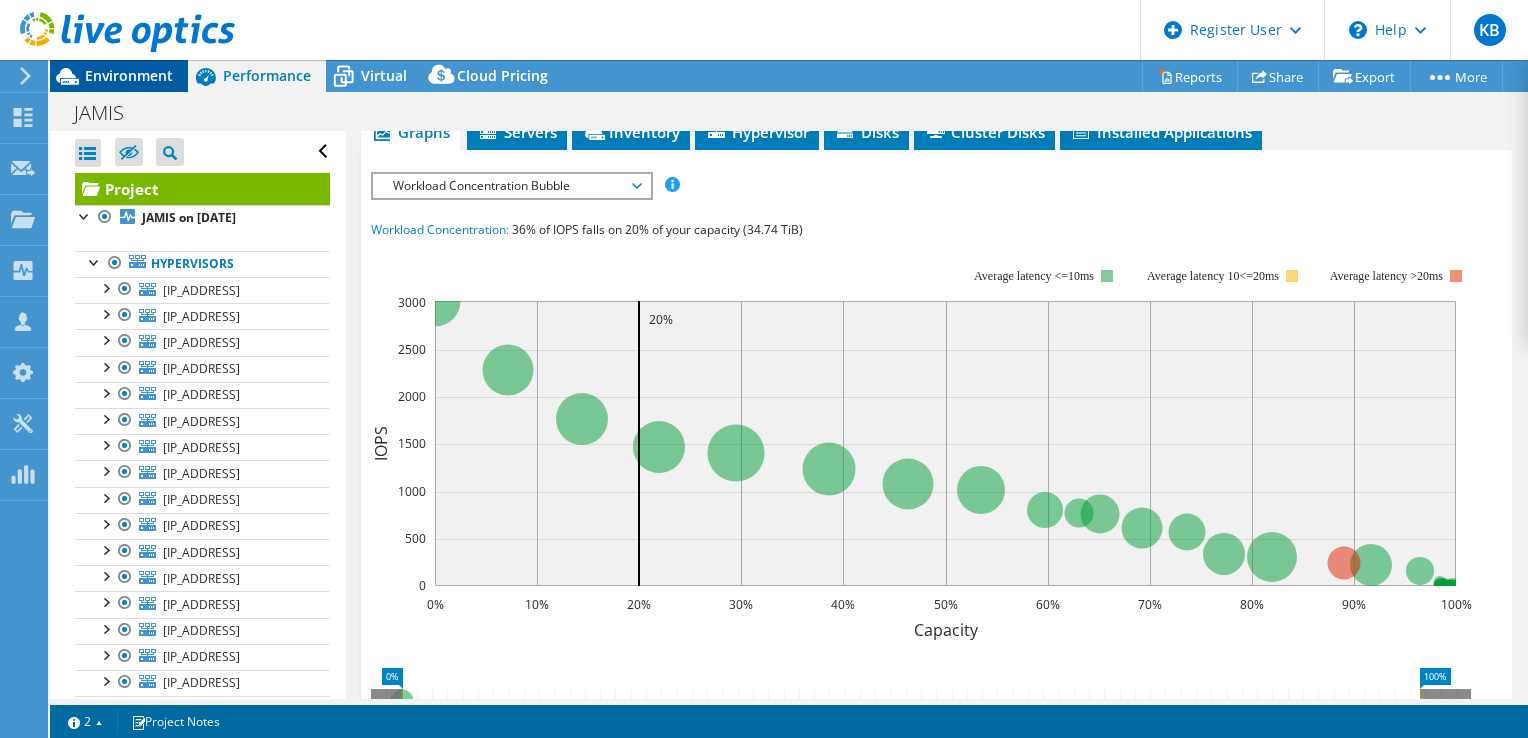 click on "Environment" at bounding box center [129, 75] 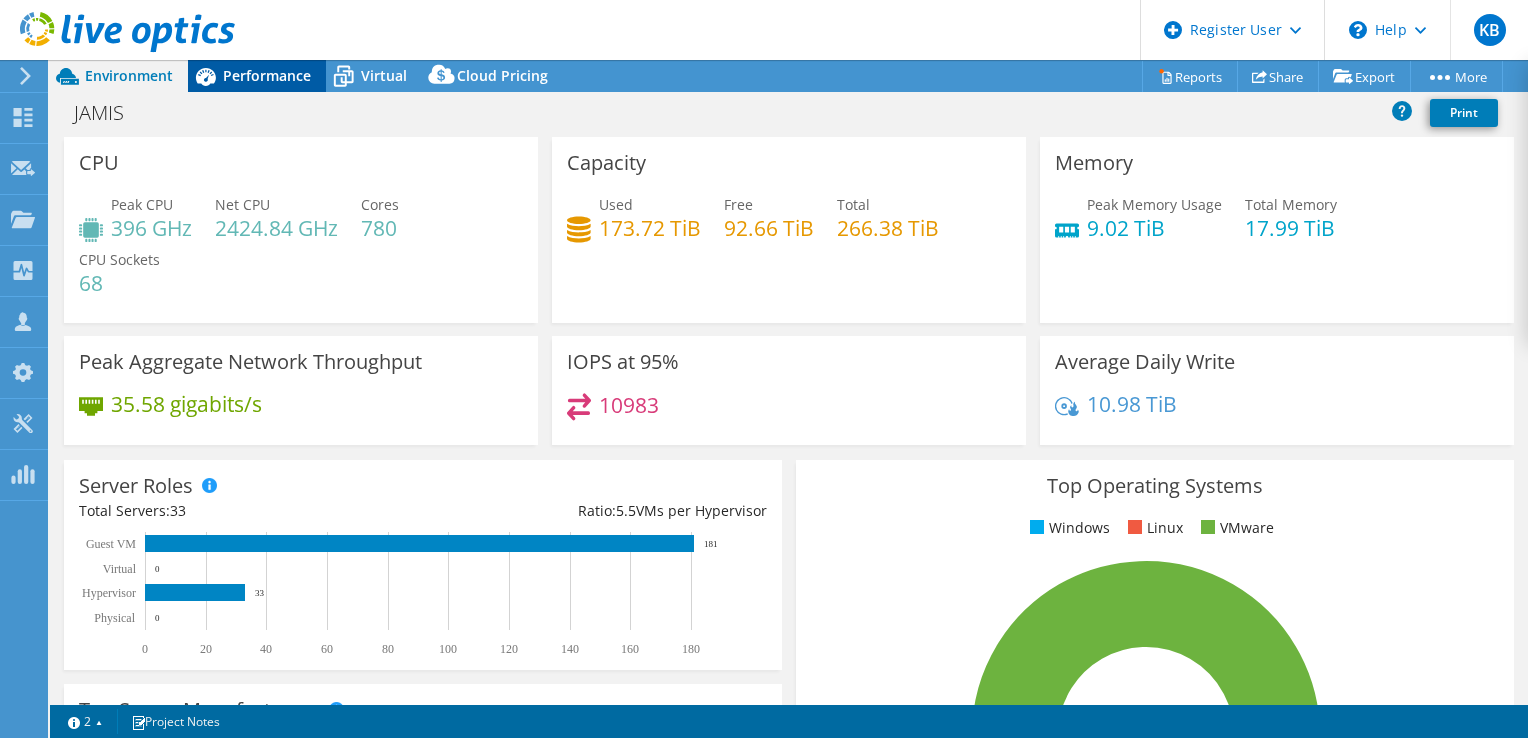 click on "Performance" at bounding box center (267, 75) 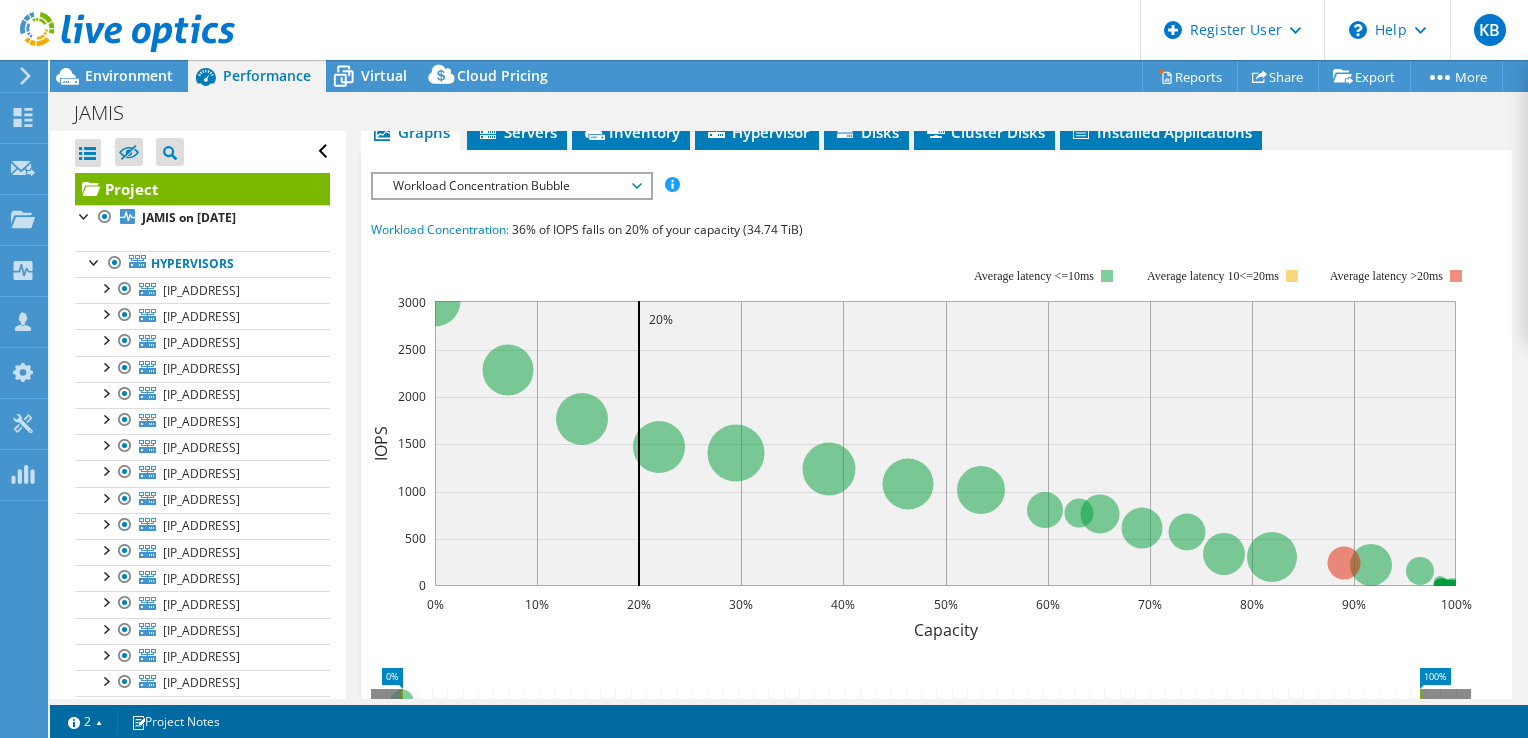 click on "Workload Concentration Bubble" at bounding box center [511, 186] 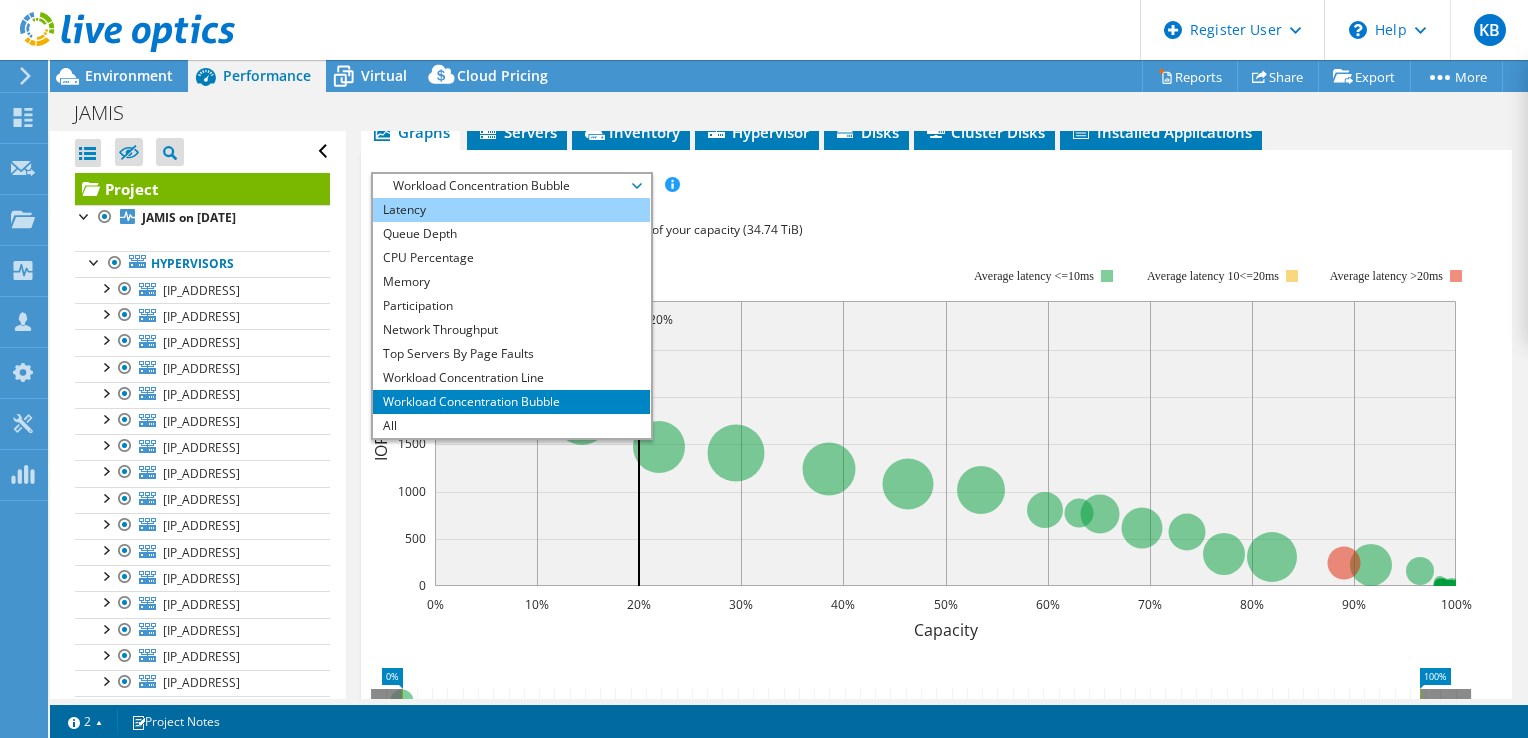 click on "Latency" at bounding box center (511, 210) 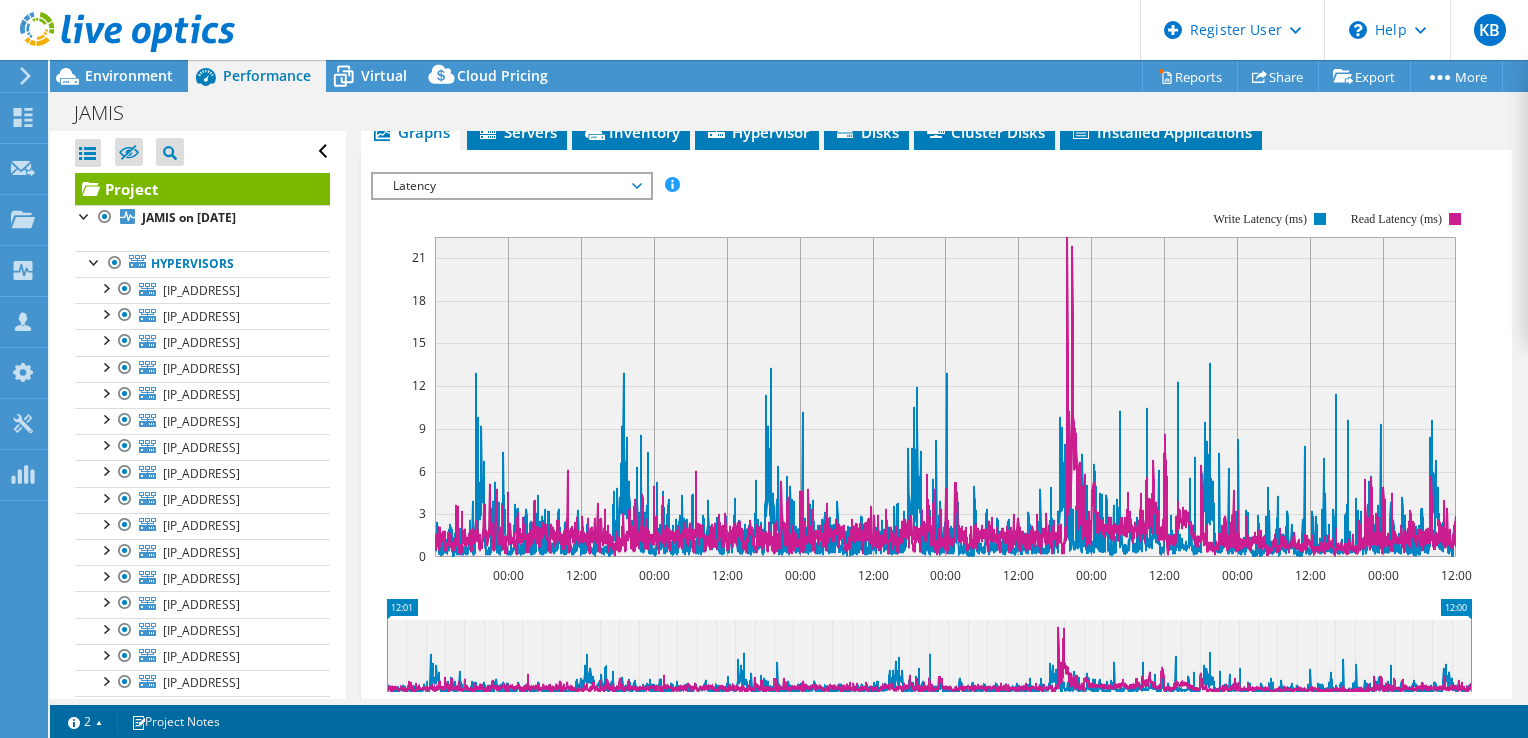 click 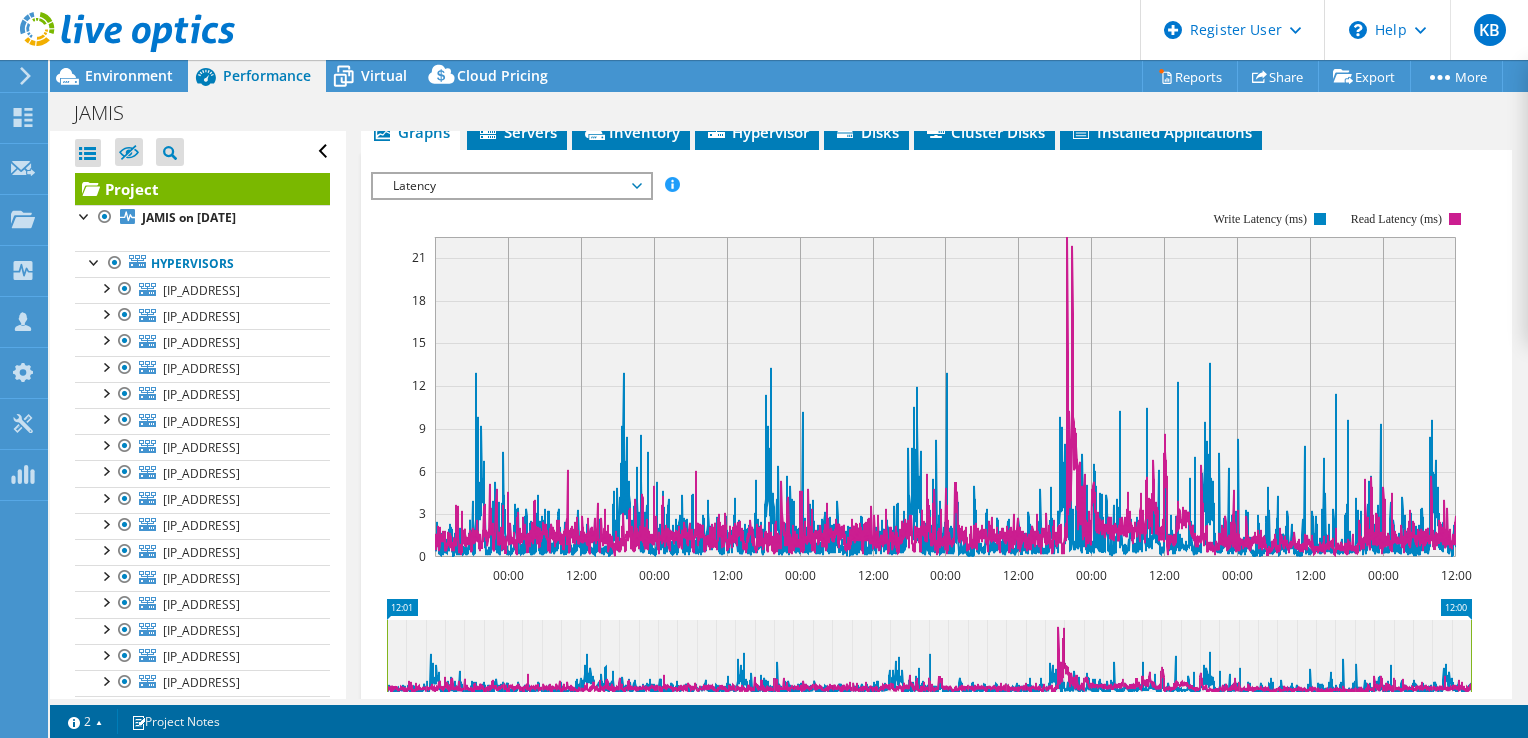 click 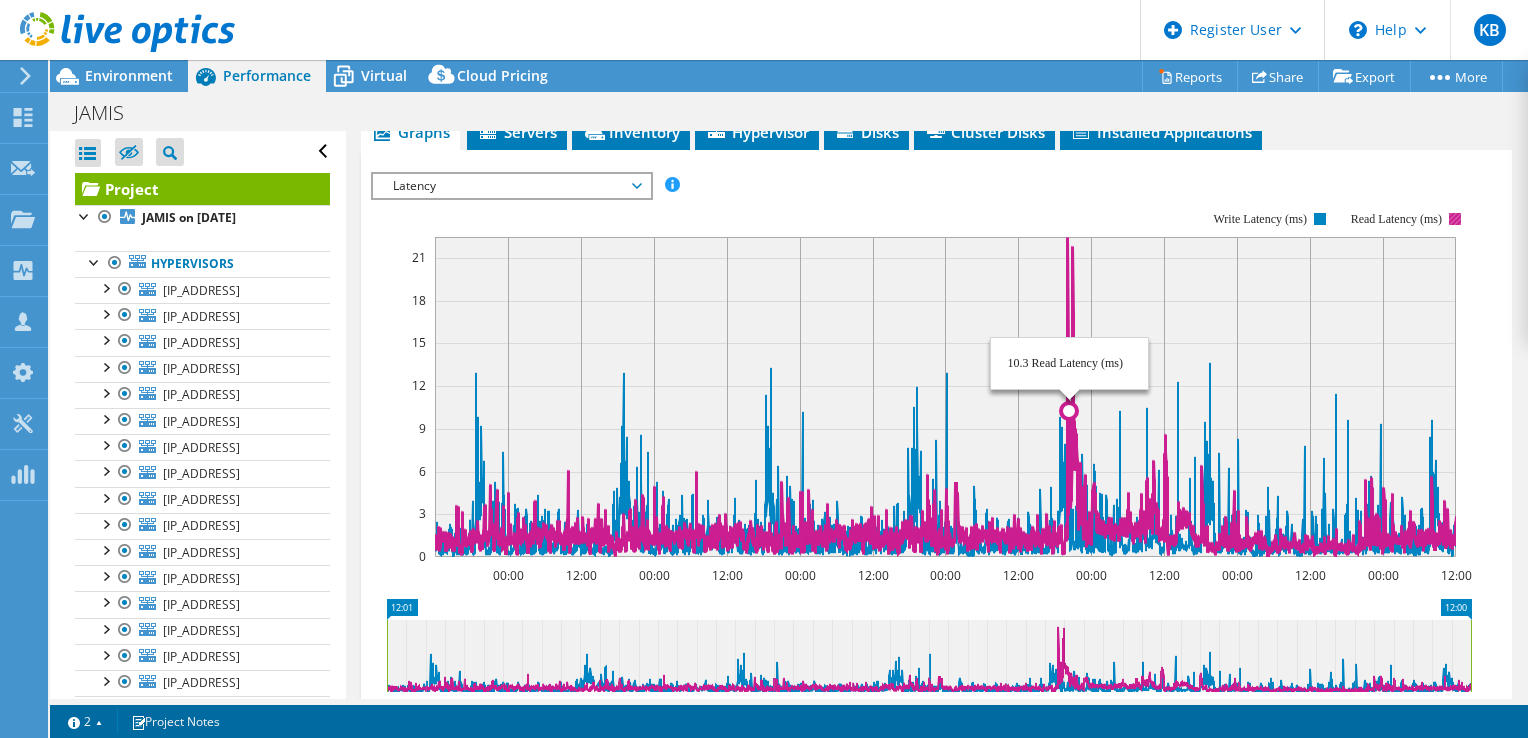 click 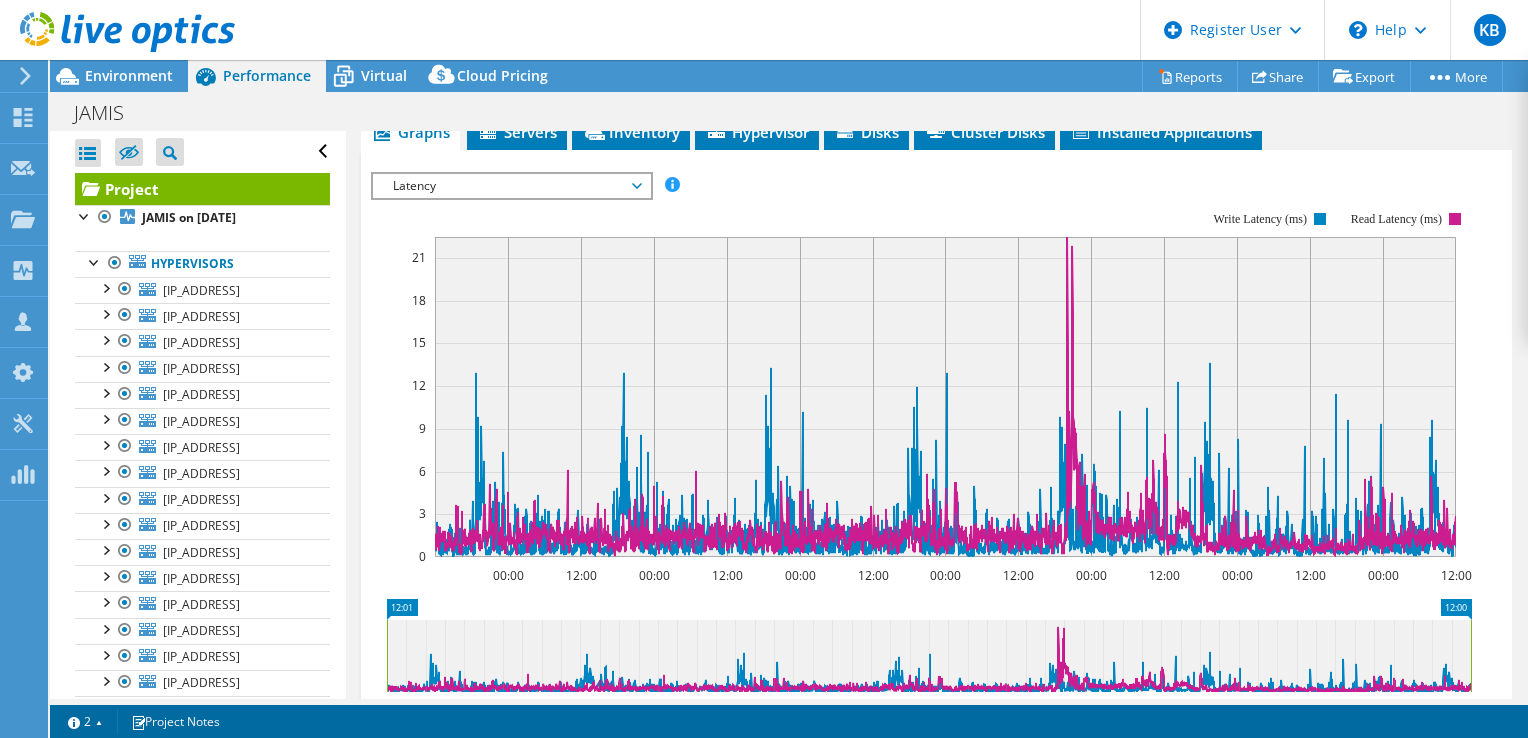 click on "Latency" at bounding box center [511, 186] 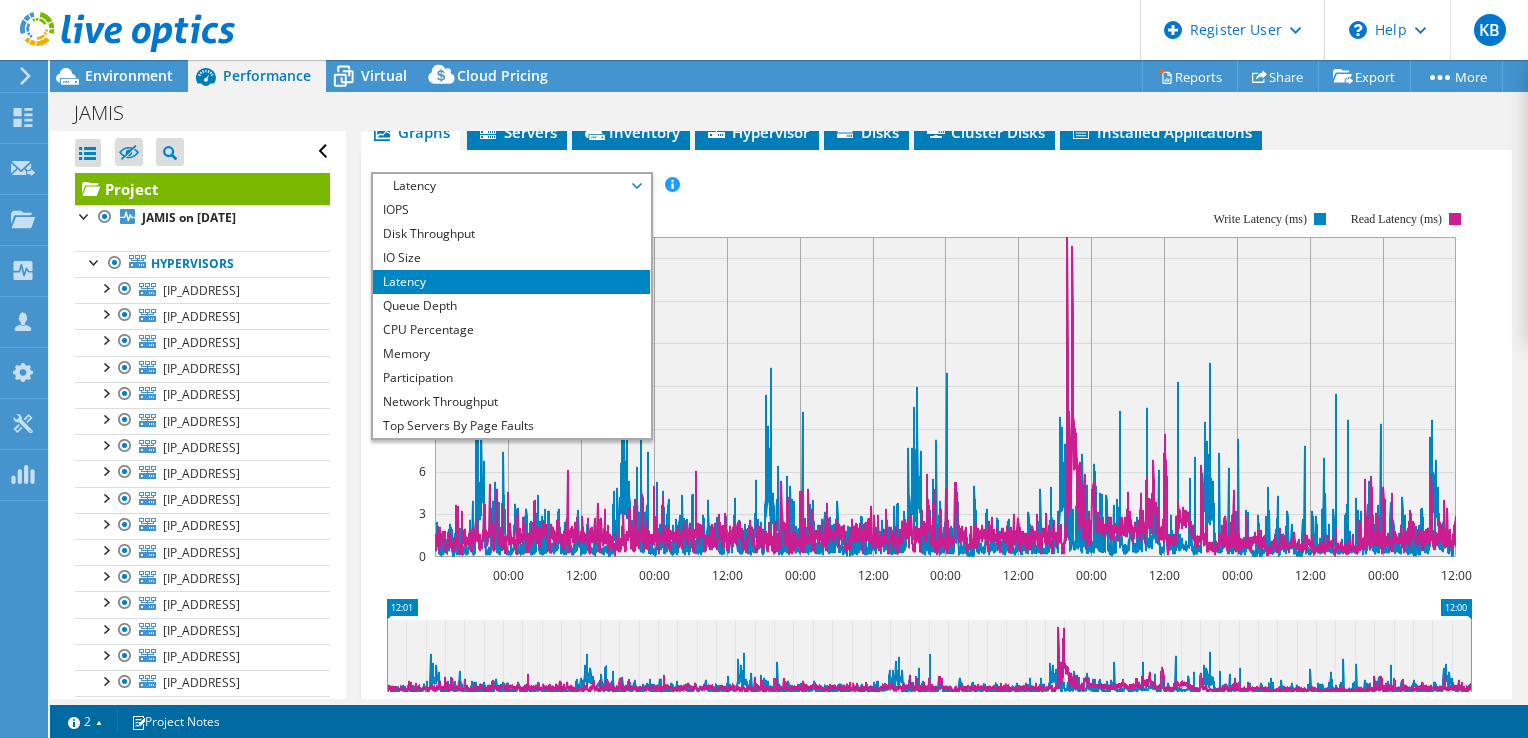 scroll, scrollTop: 0, scrollLeft: 0, axis: both 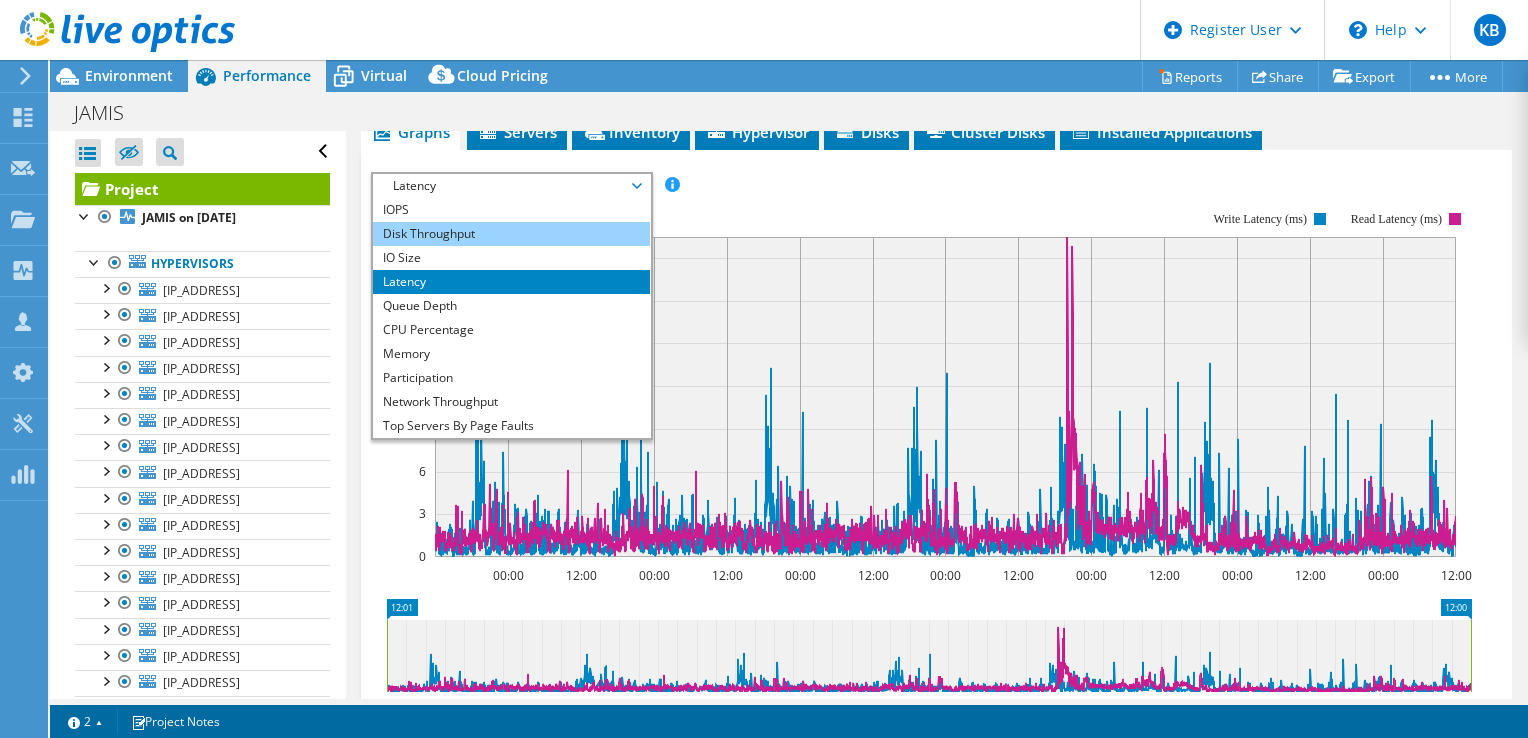 click on "Disk Throughput" at bounding box center [511, 234] 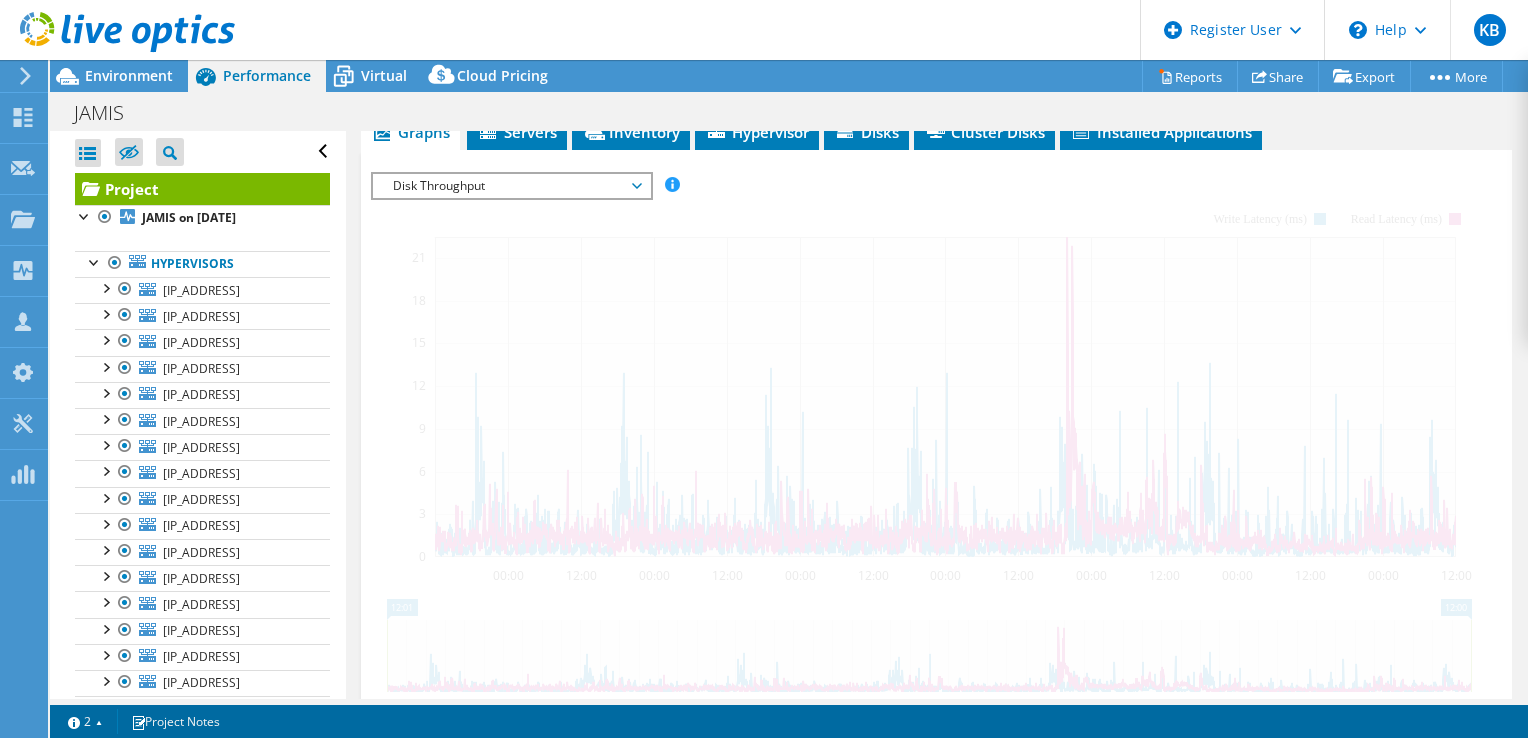 click on "Disk Throughput 						 							 								 							 						 IOPS Disk Throughput IO Size Latency Queue Depth CPU Percentage Memory Page Faults Participation Network Throughput Top Servers By Page Faults Workload Concentration Line Workload Concentration Bubble All" at bounding box center [512, 186] 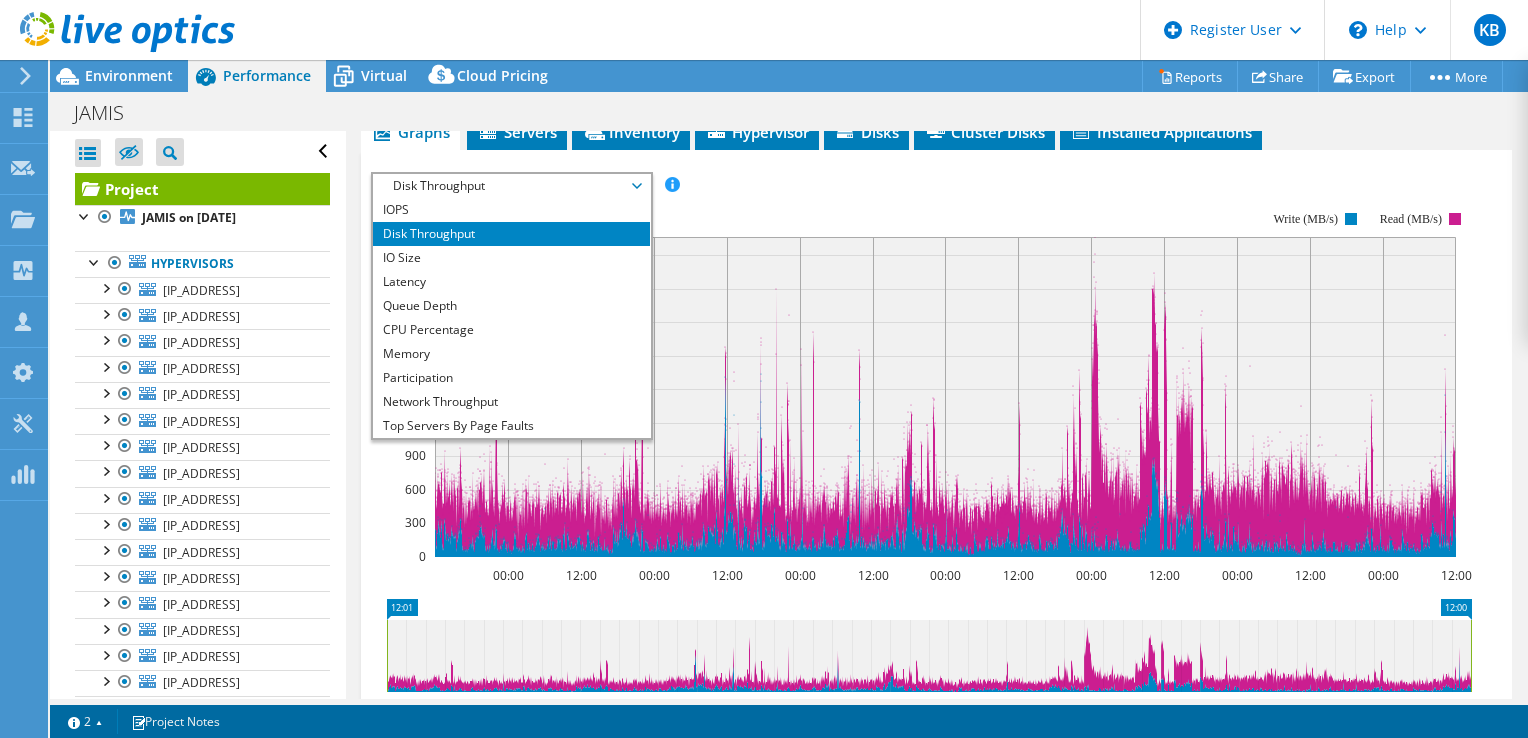 click 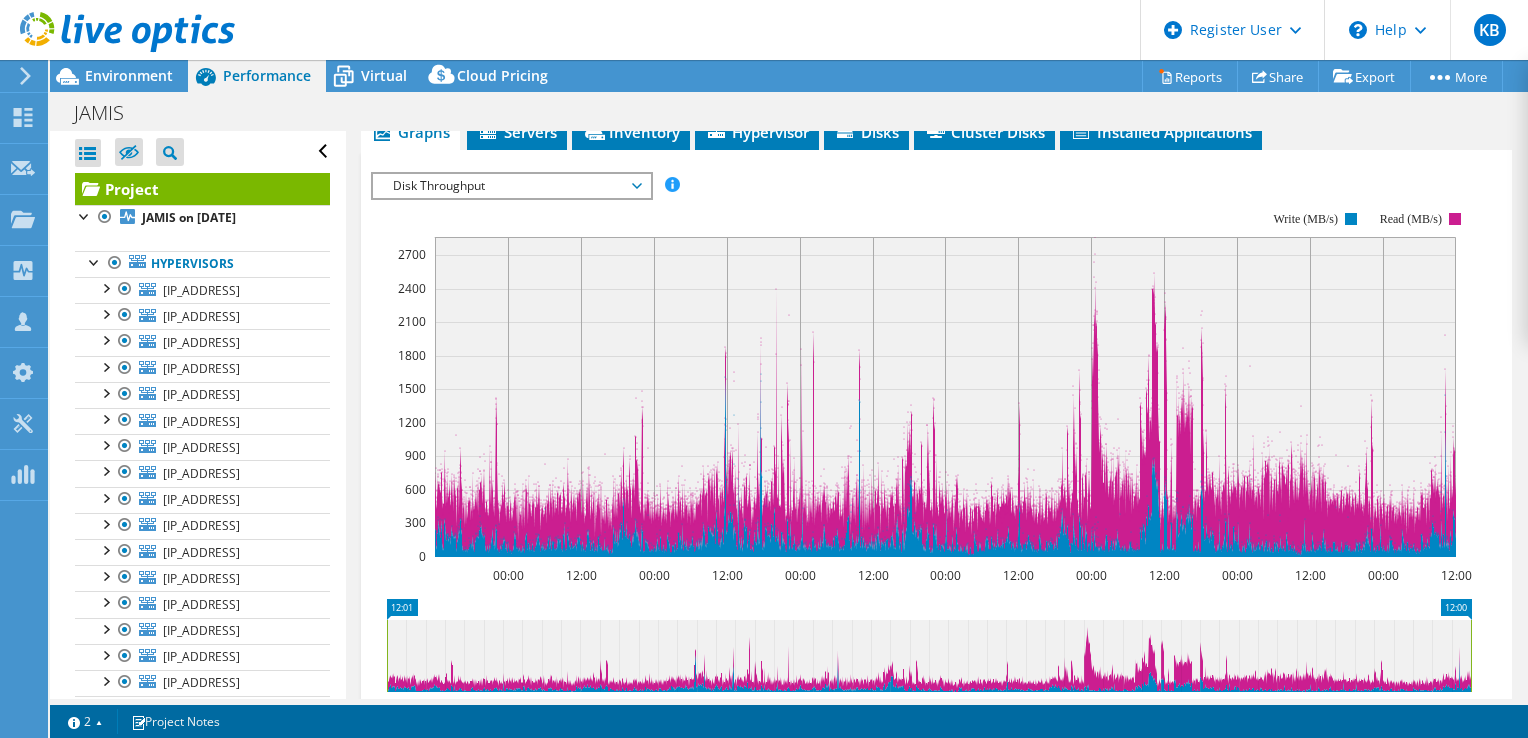 click on "Disk Throughput" at bounding box center [511, 186] 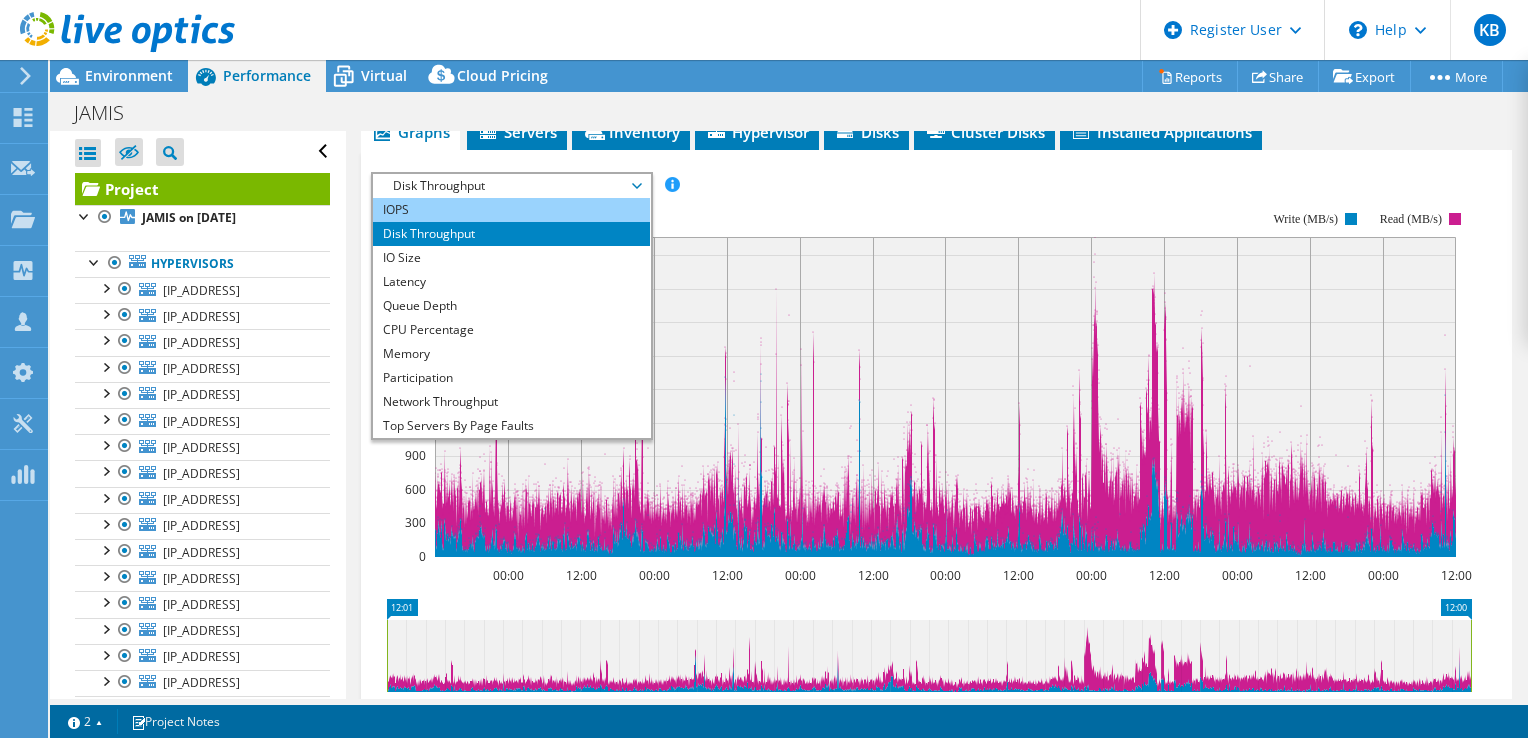 click on "IOPS" at bounding box center (511, 210) 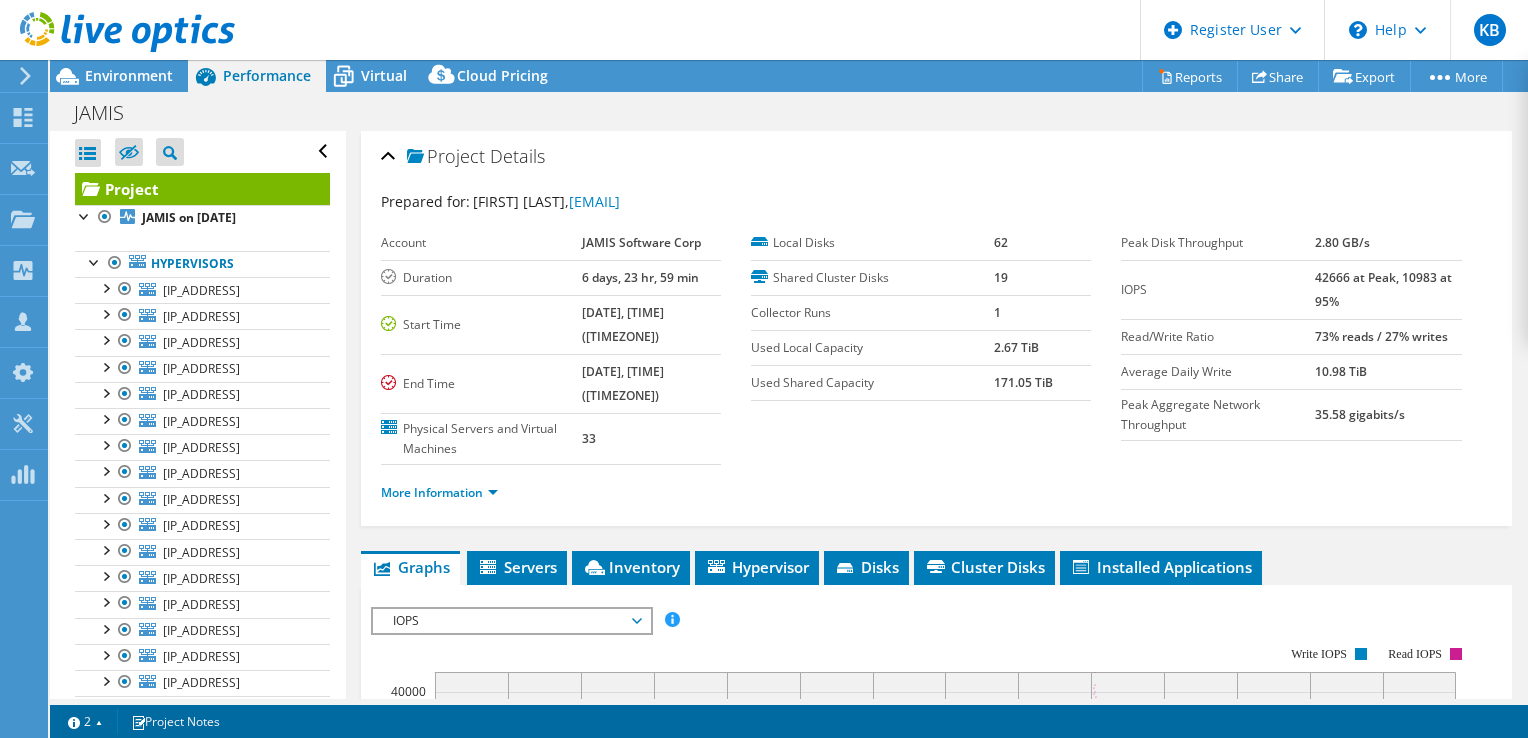 scroll, scrollTop: 0, scrollLeft: 0, axis: both 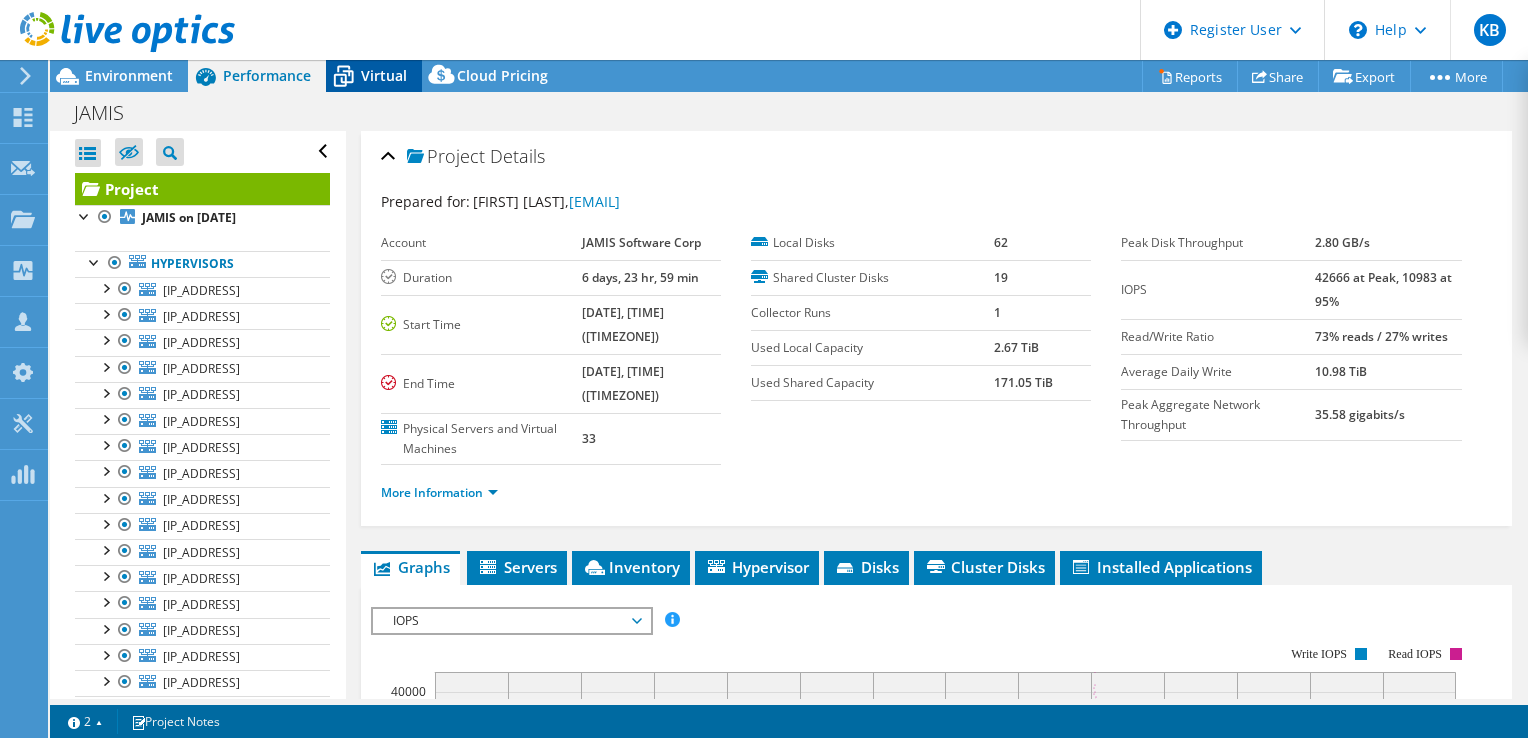 click on "Virtual" at bounding box center (384, 75) 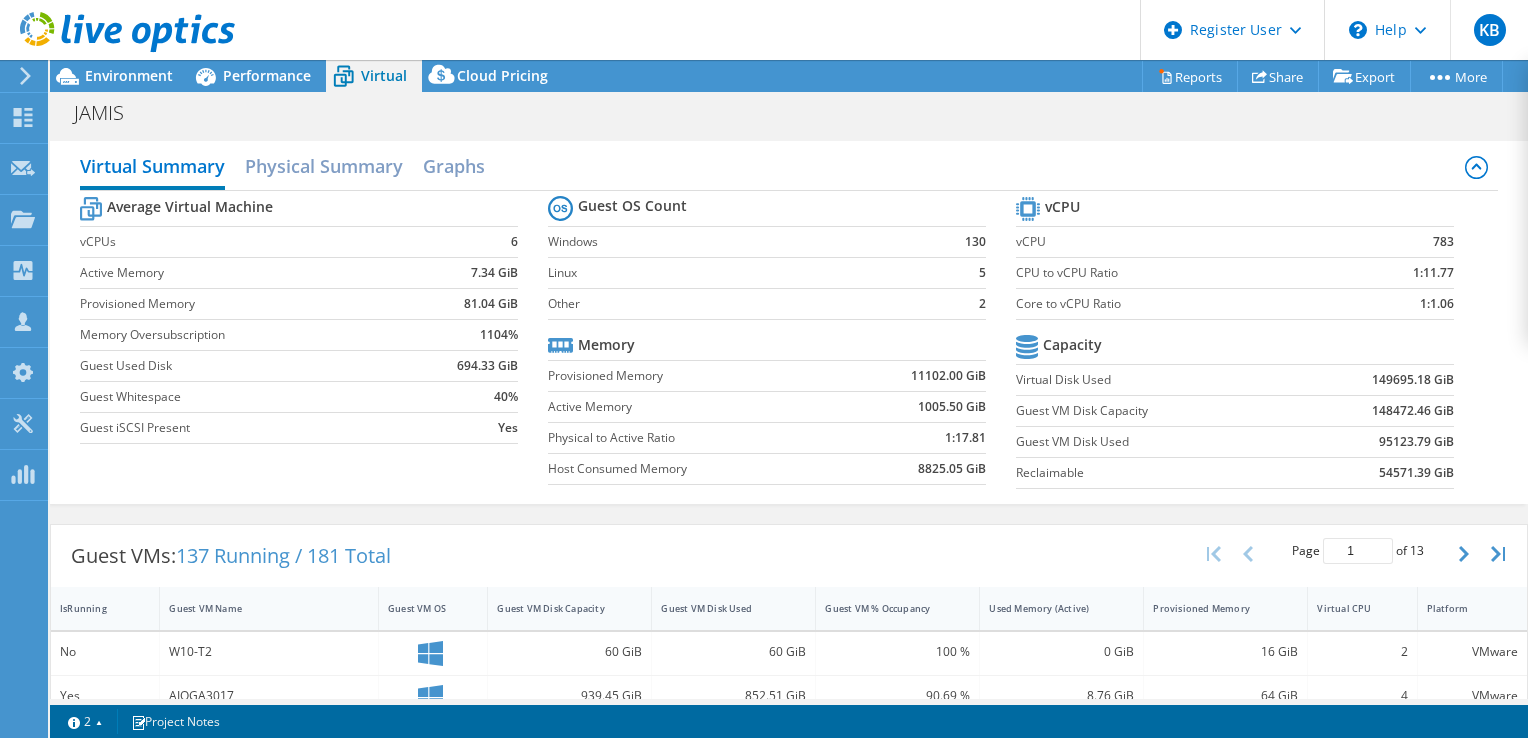 scroll, scrollTop: 244, scrollLeft: 0, axis: vertical 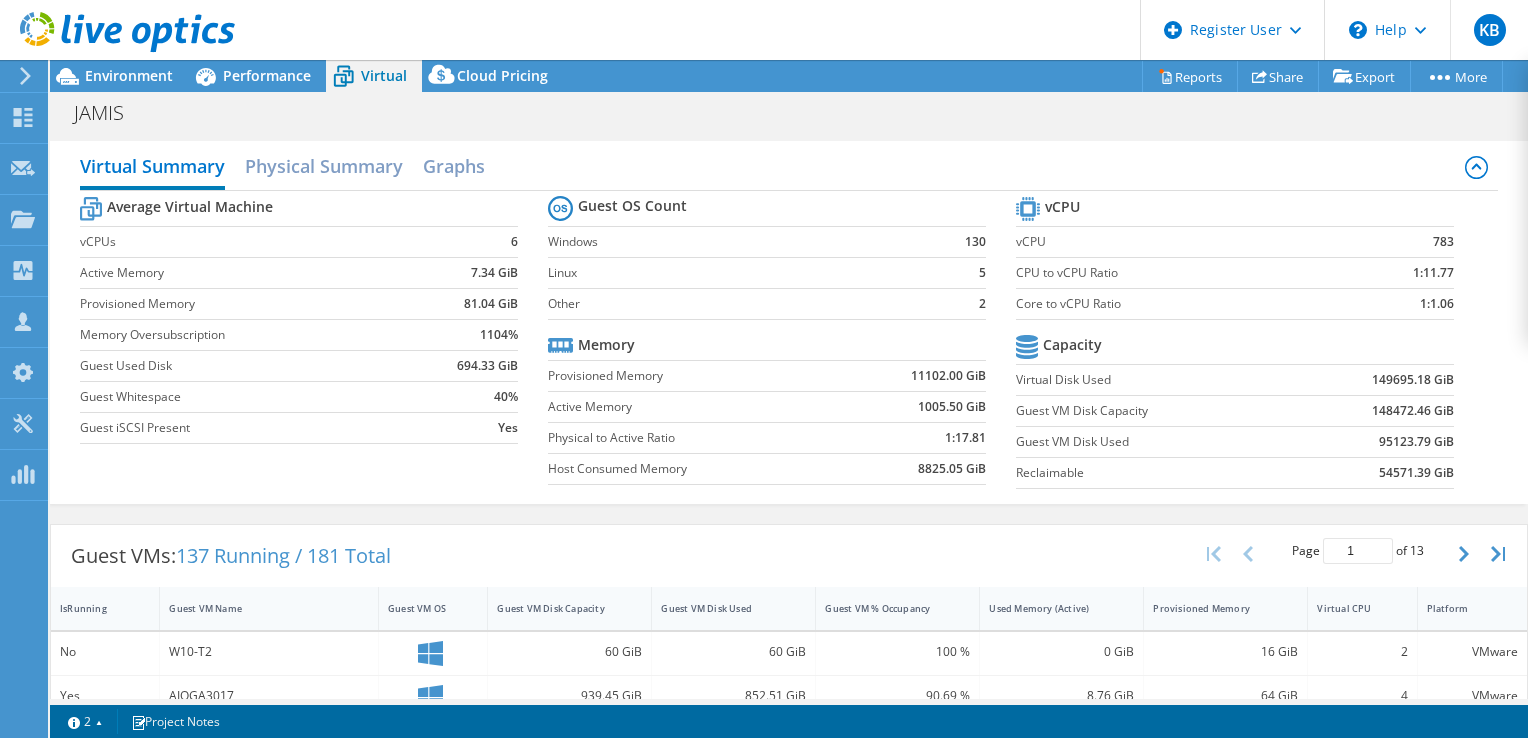 click on "Physical to Active Ratio" at bounding box center [694, 437] 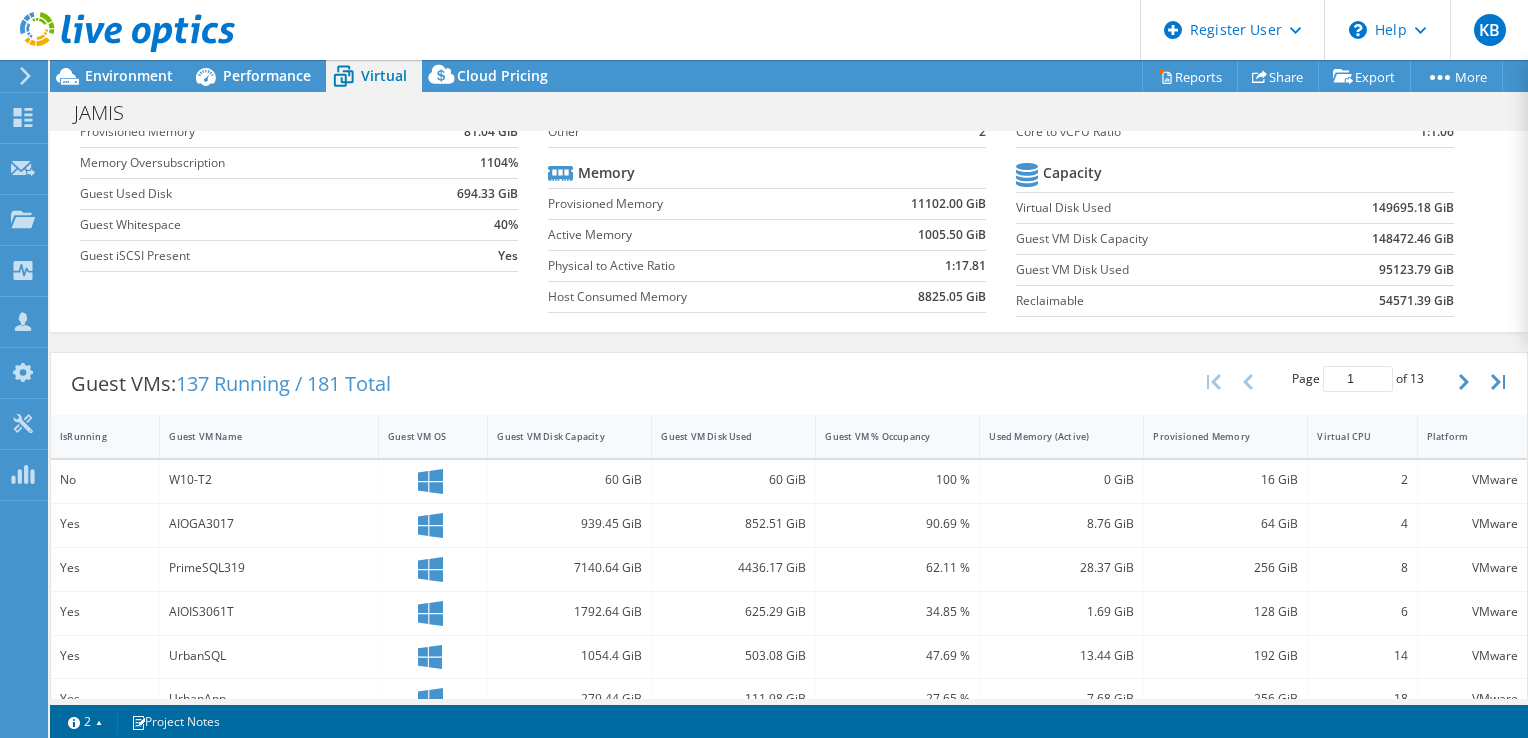 scroll, scrollTop: 172, scrollLeft: 0, axis: vertical 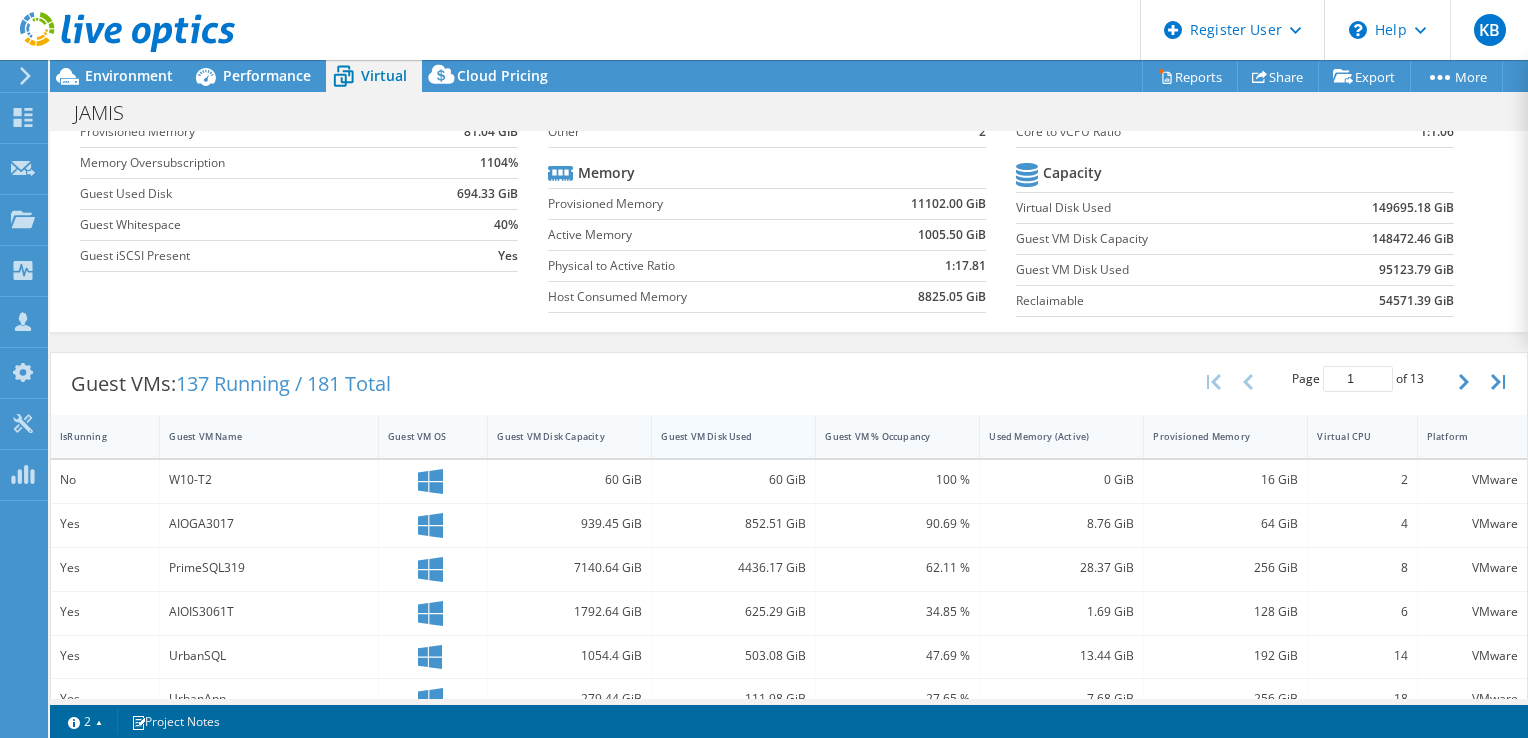 click on "Guest VM Disk Used" at bounding box center (721, 436) 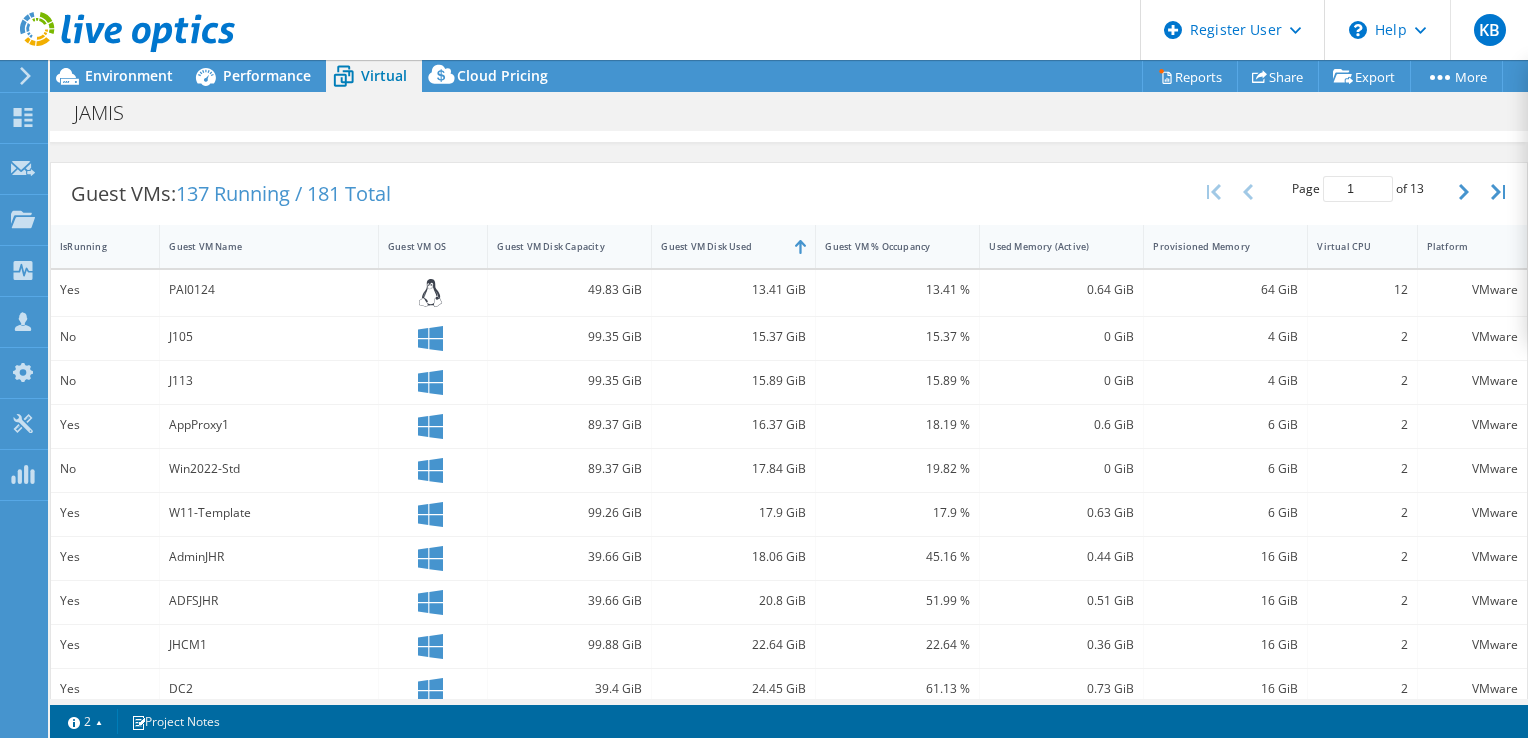 scroll, scrollTop: 366, scrollLeft: 0, axis: vertical 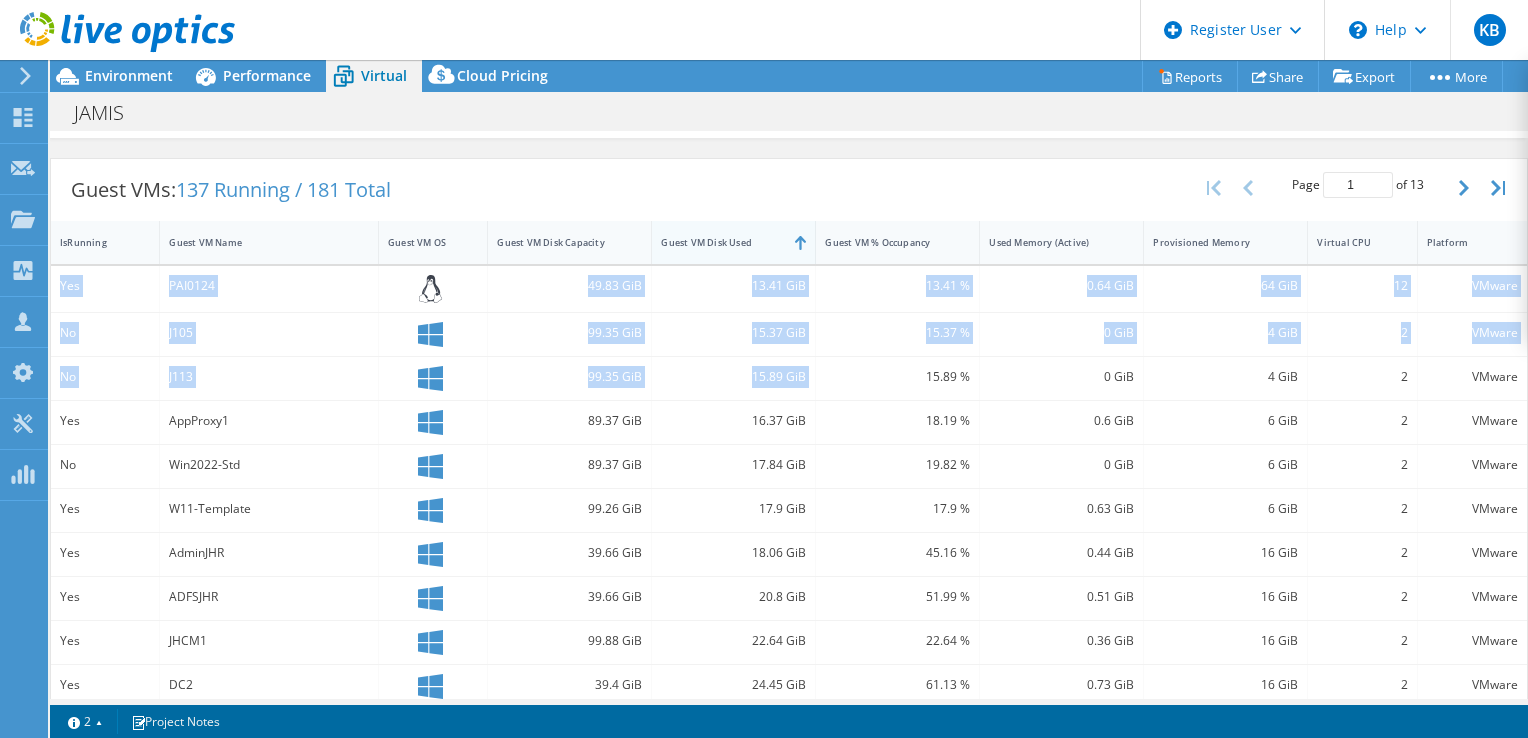 drag, startPoint x: 862, startPoint y: 391, endPoint x: 750, endPoint y: 220, distance: 204.4138 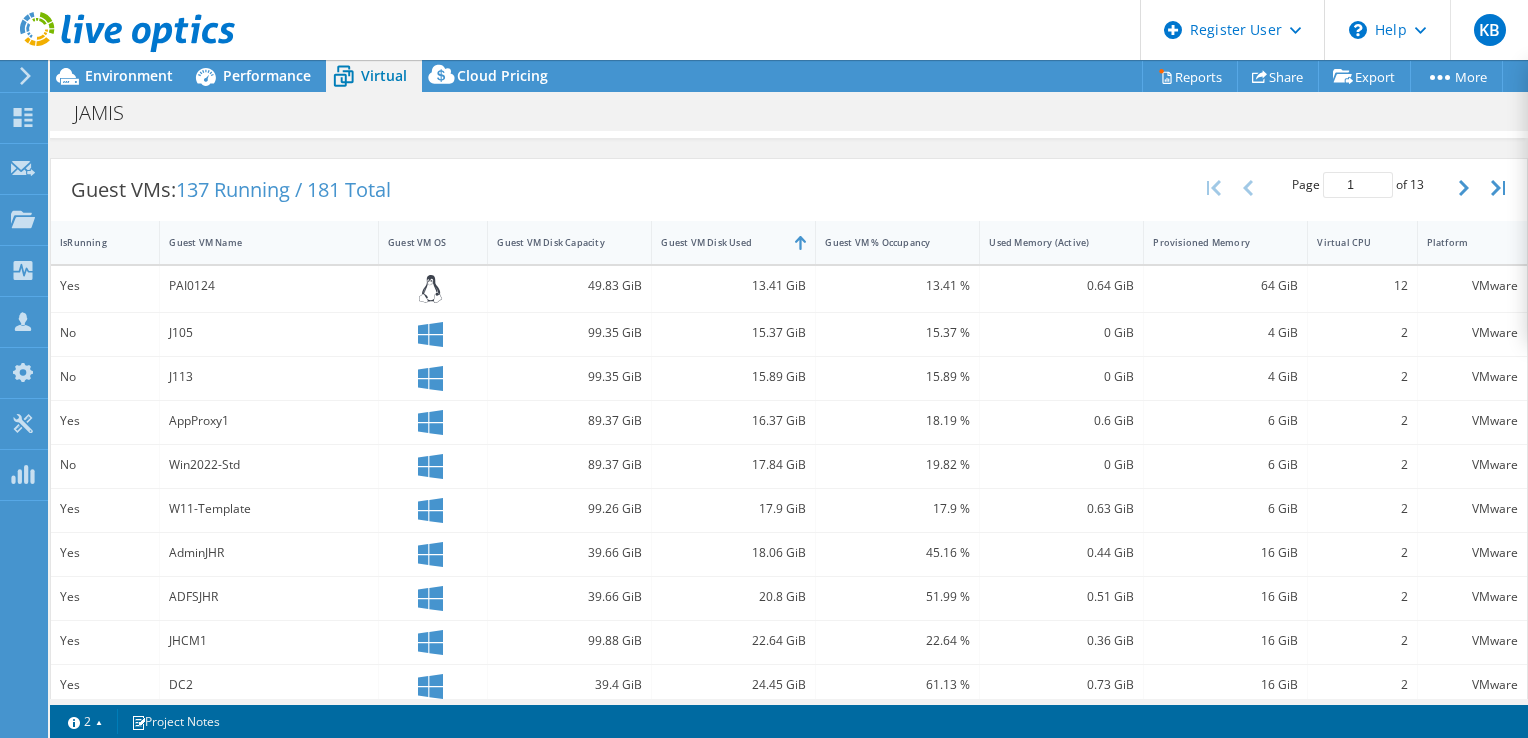 drag, startPoint x: 750, startPoint y: 220, endPoint x: 740, endPoint y: 176, distance: 45.122055 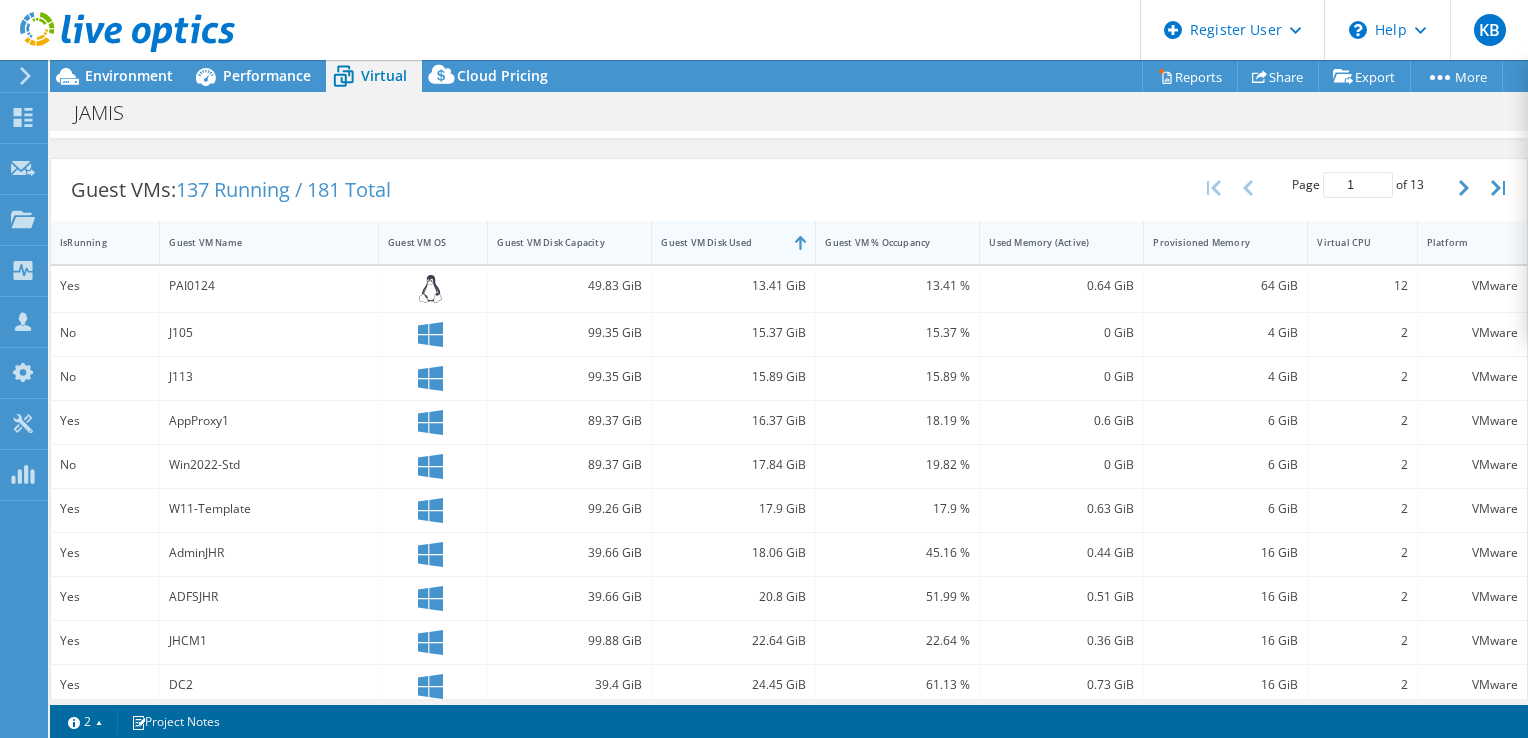 click on "Guest VM Disk Used" at bounding box center (721, 242) 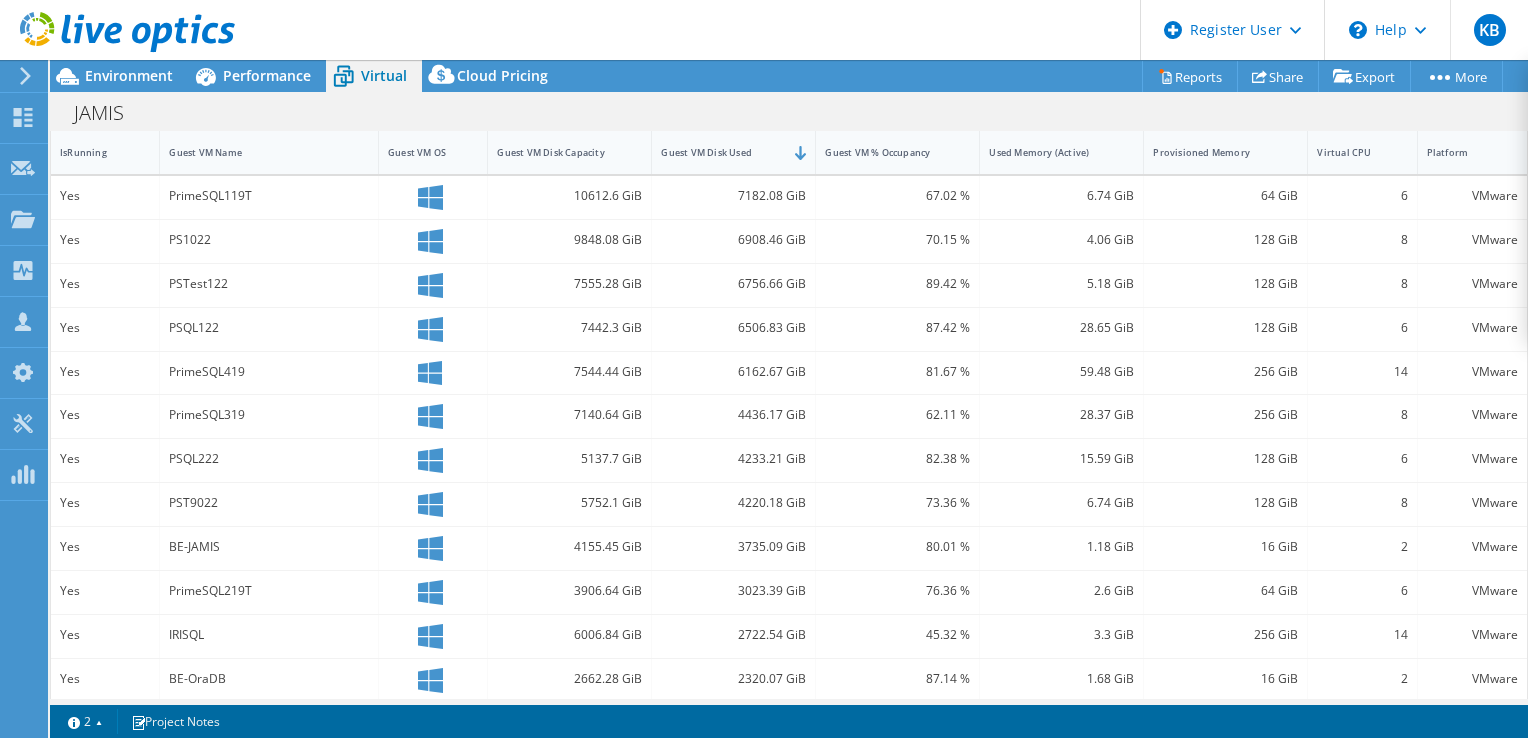 scroll, scrollTop: 456, scrollLeft: 0, axis: vertical 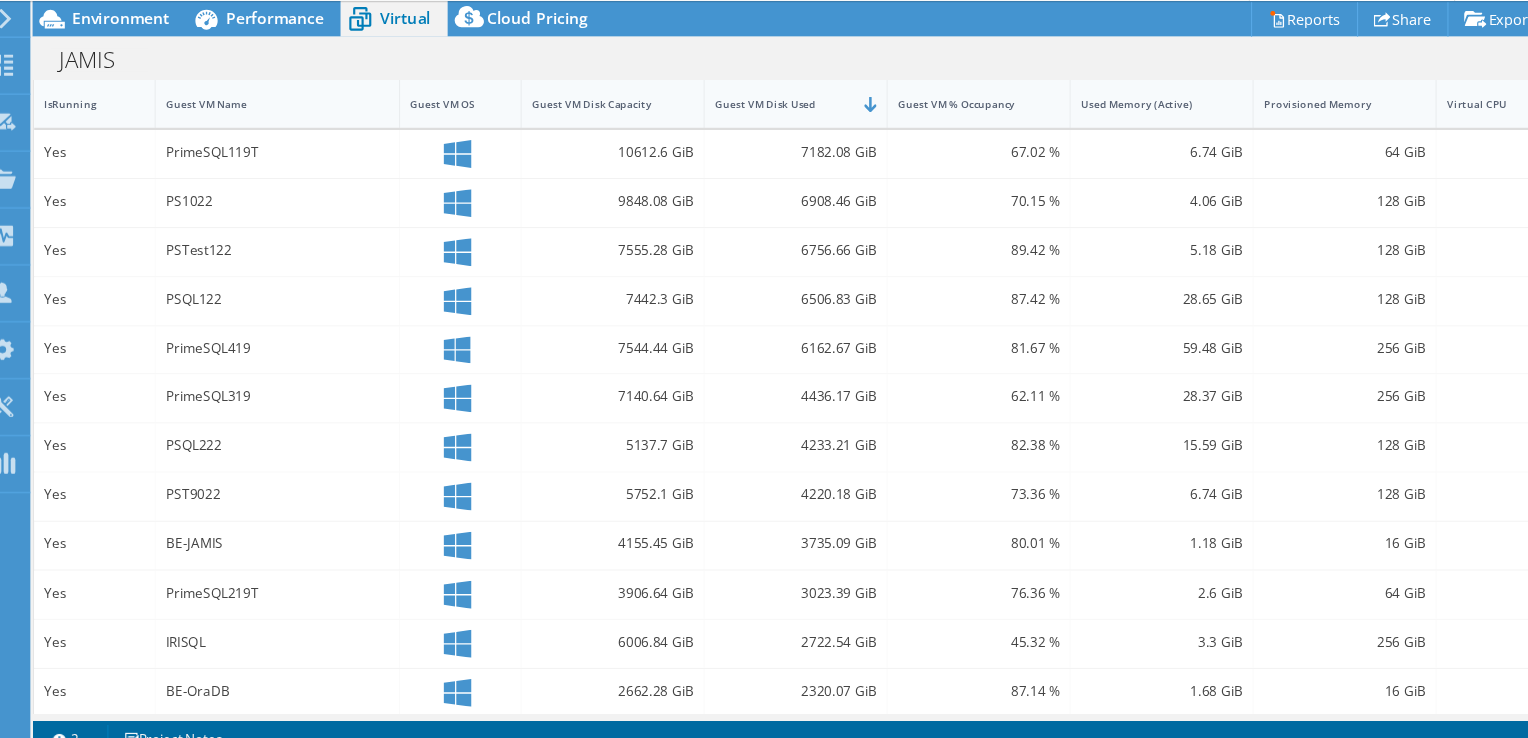 click on "BE-JAMIS" at bounding box center [269, 547] 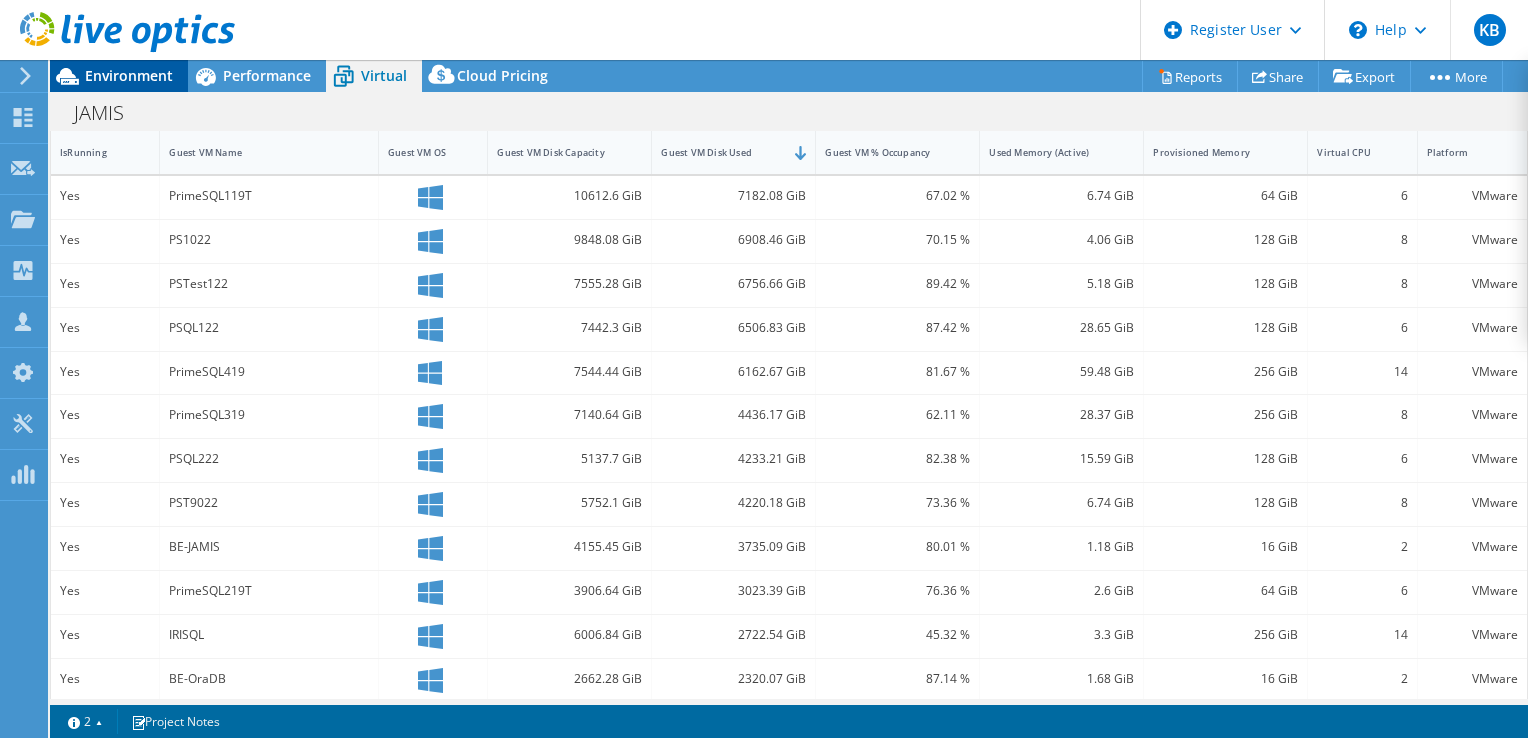 click on "Environment" at bounding box center [129, 75] 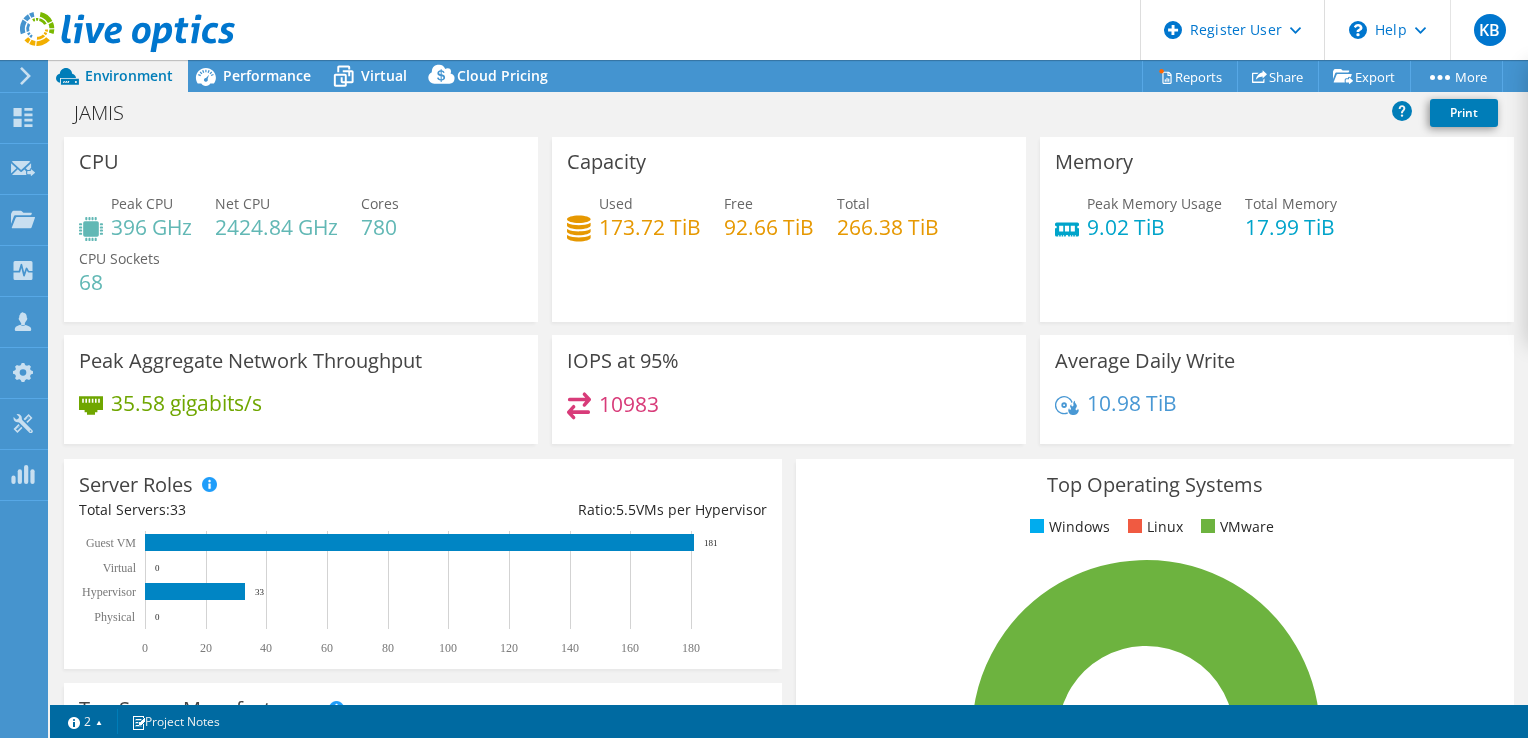 scroll, scrollTop: 0, scrollLeft: 0, axis: both 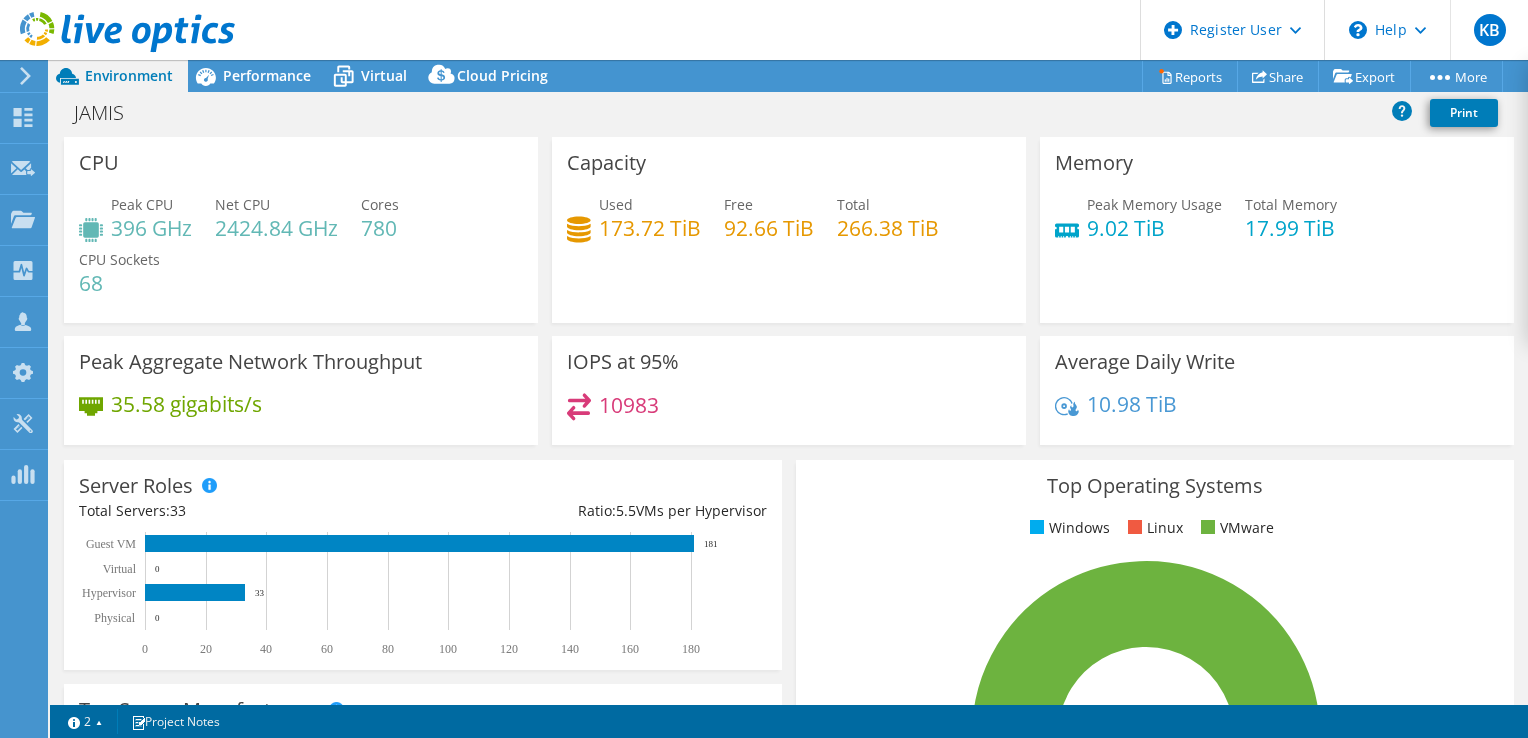 click at bounding box center (117, 33) 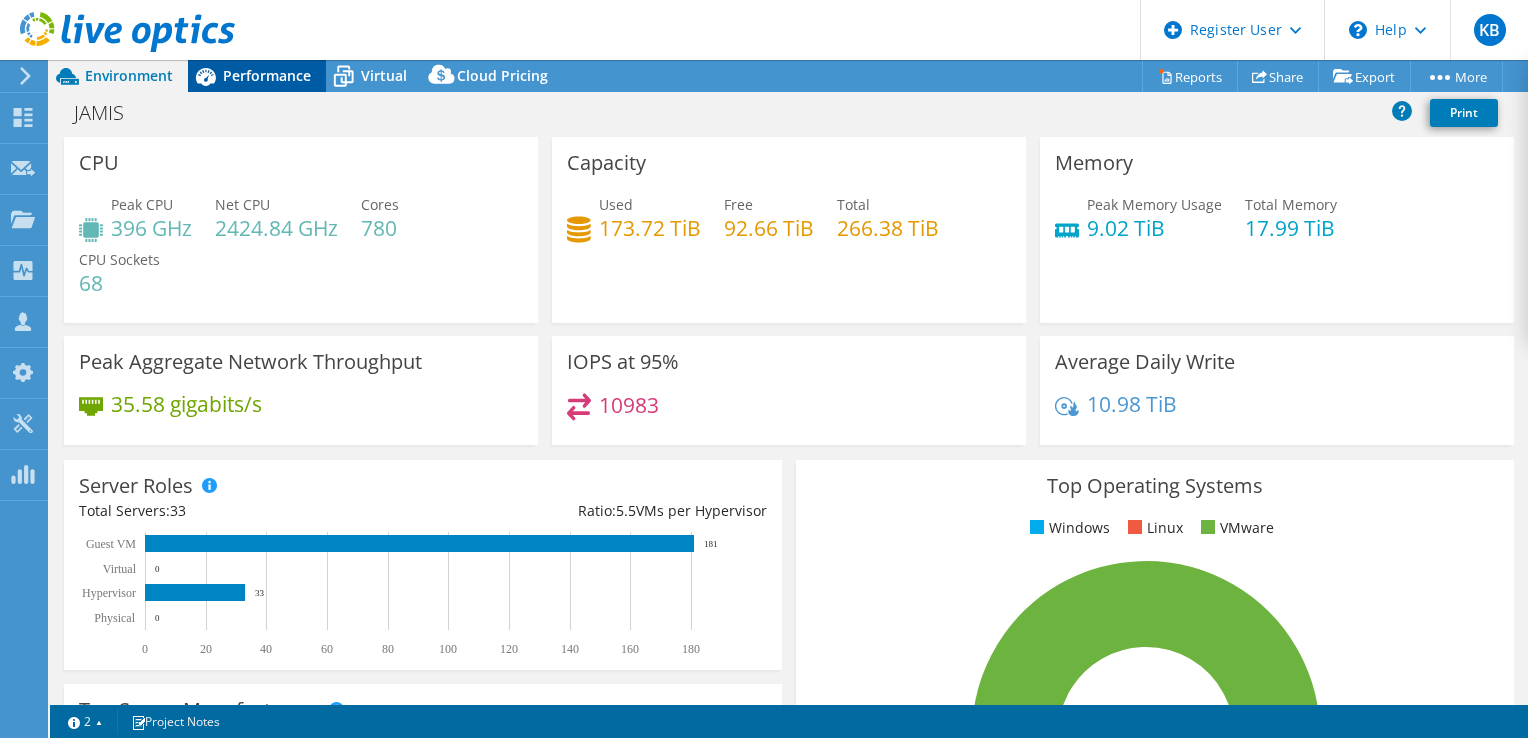 click on "Performance" at bounding box center (267, 75) 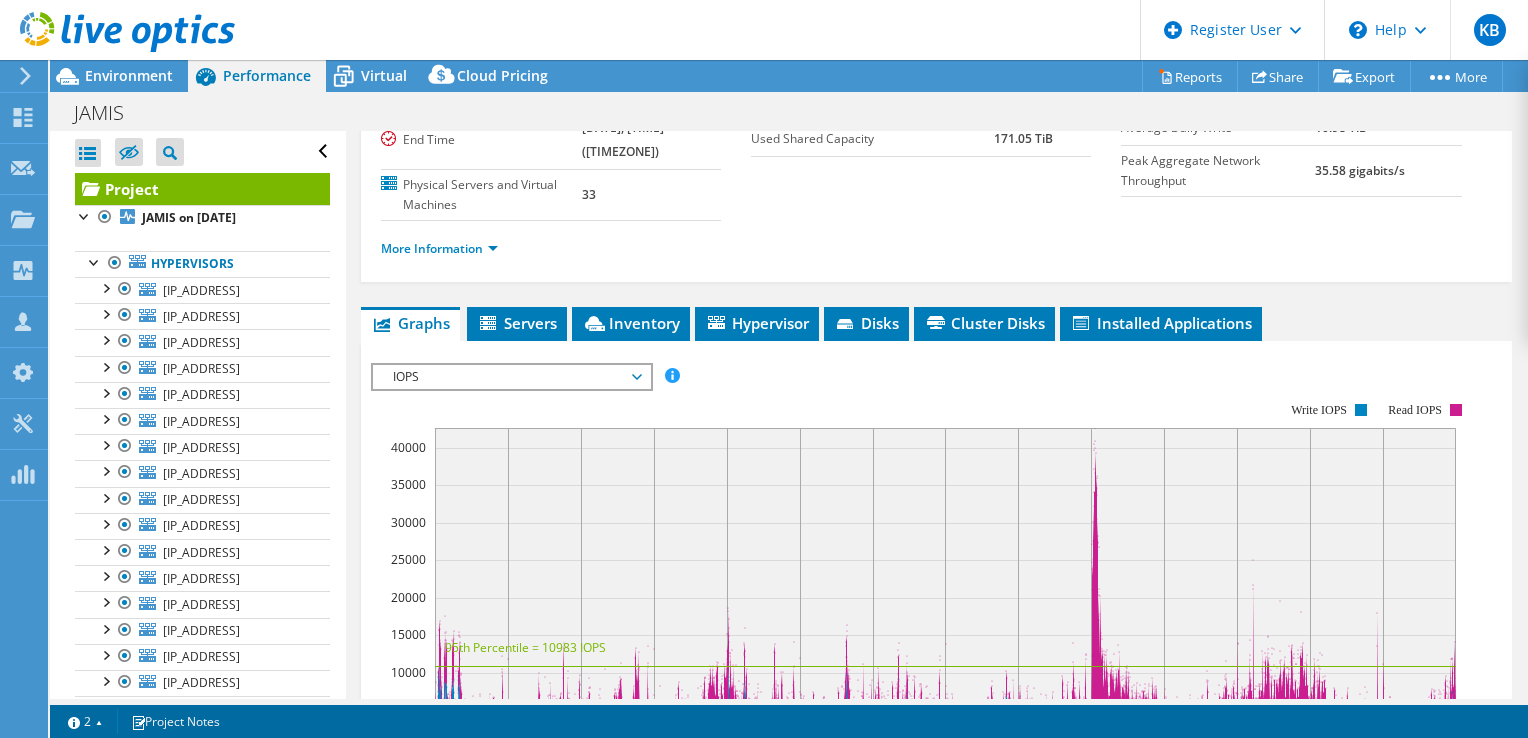 scroll, scrollTop: 0, scrollLeft: 0, axis: both 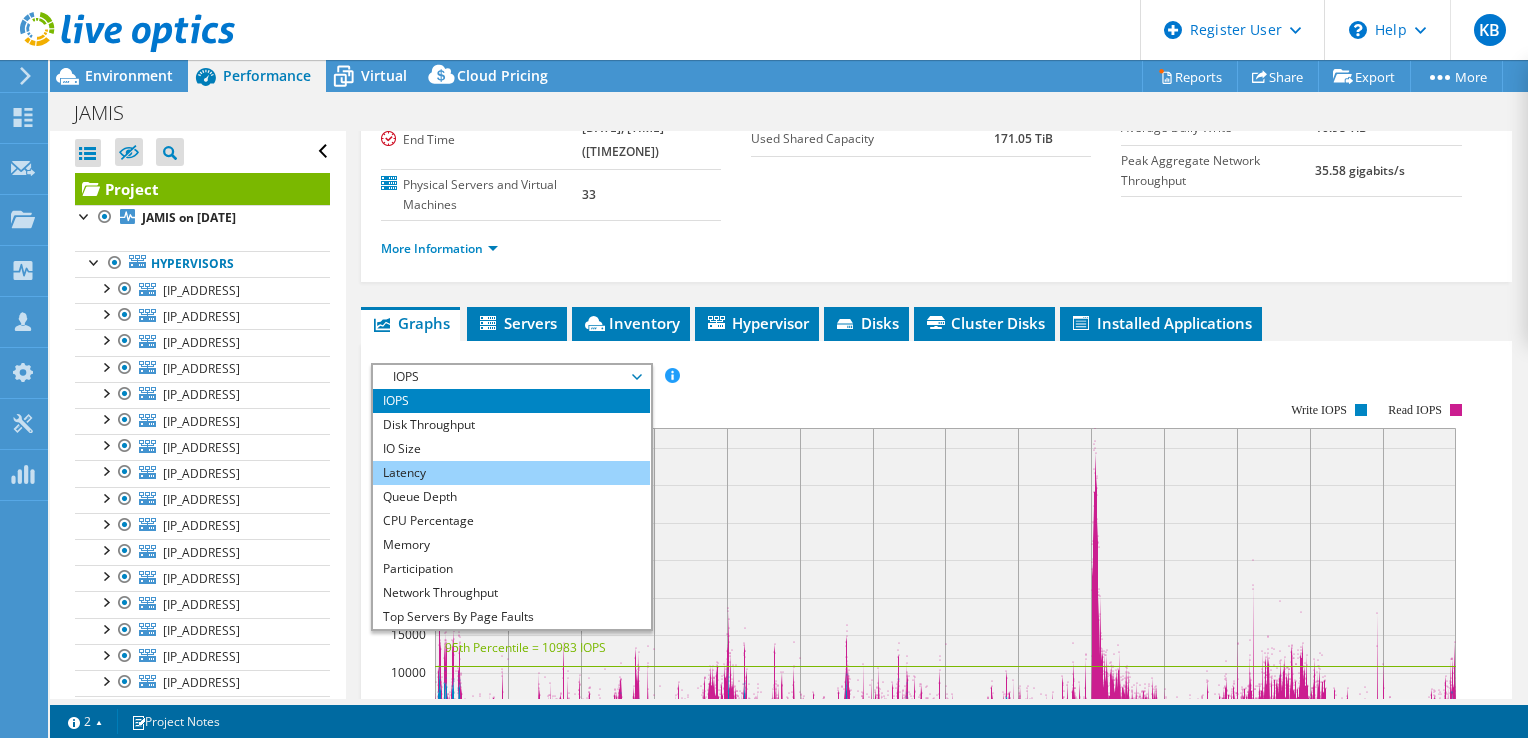 click on "Latency" at bounding box center (511, 473) 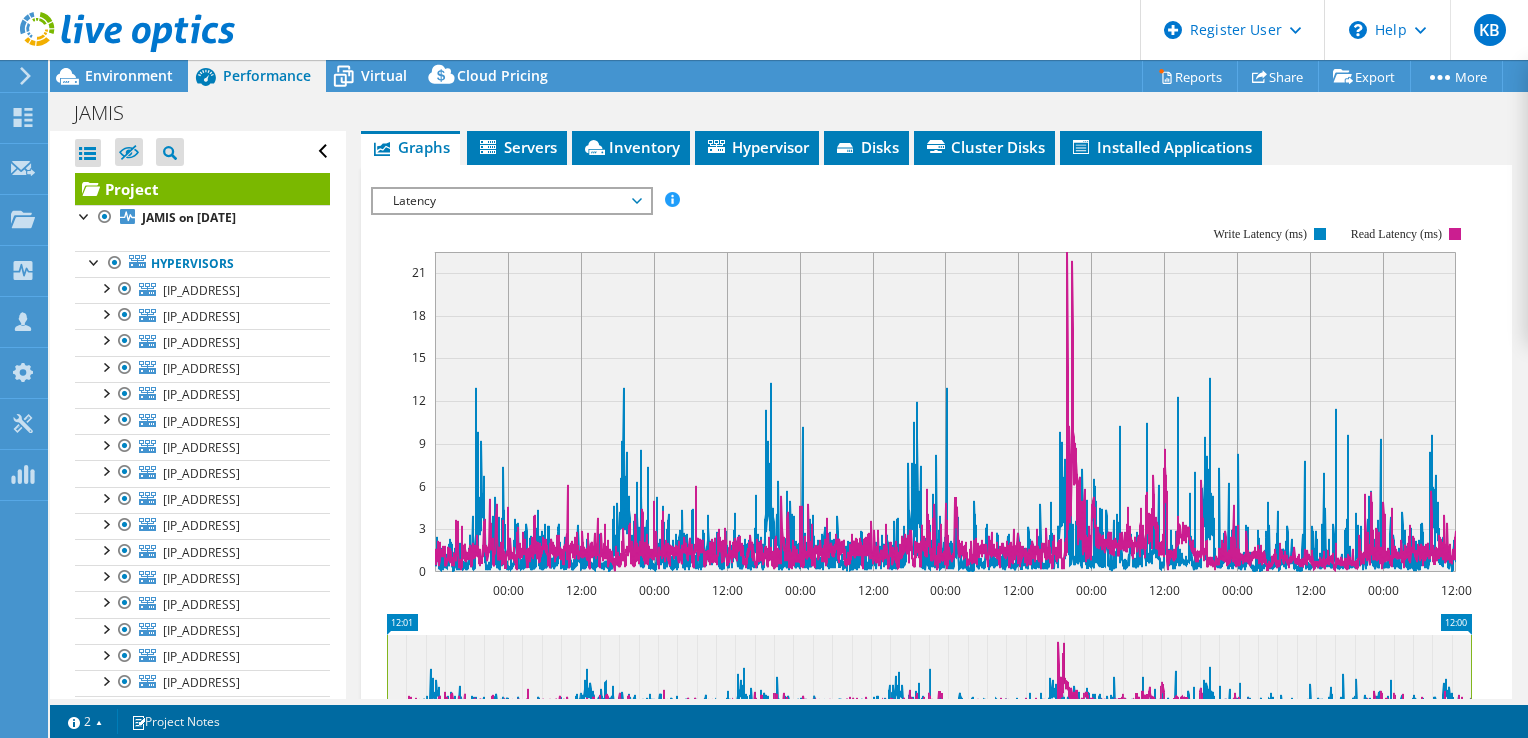 scroll, scrollTop: 420, scrollLeft: 0, axis: vertical 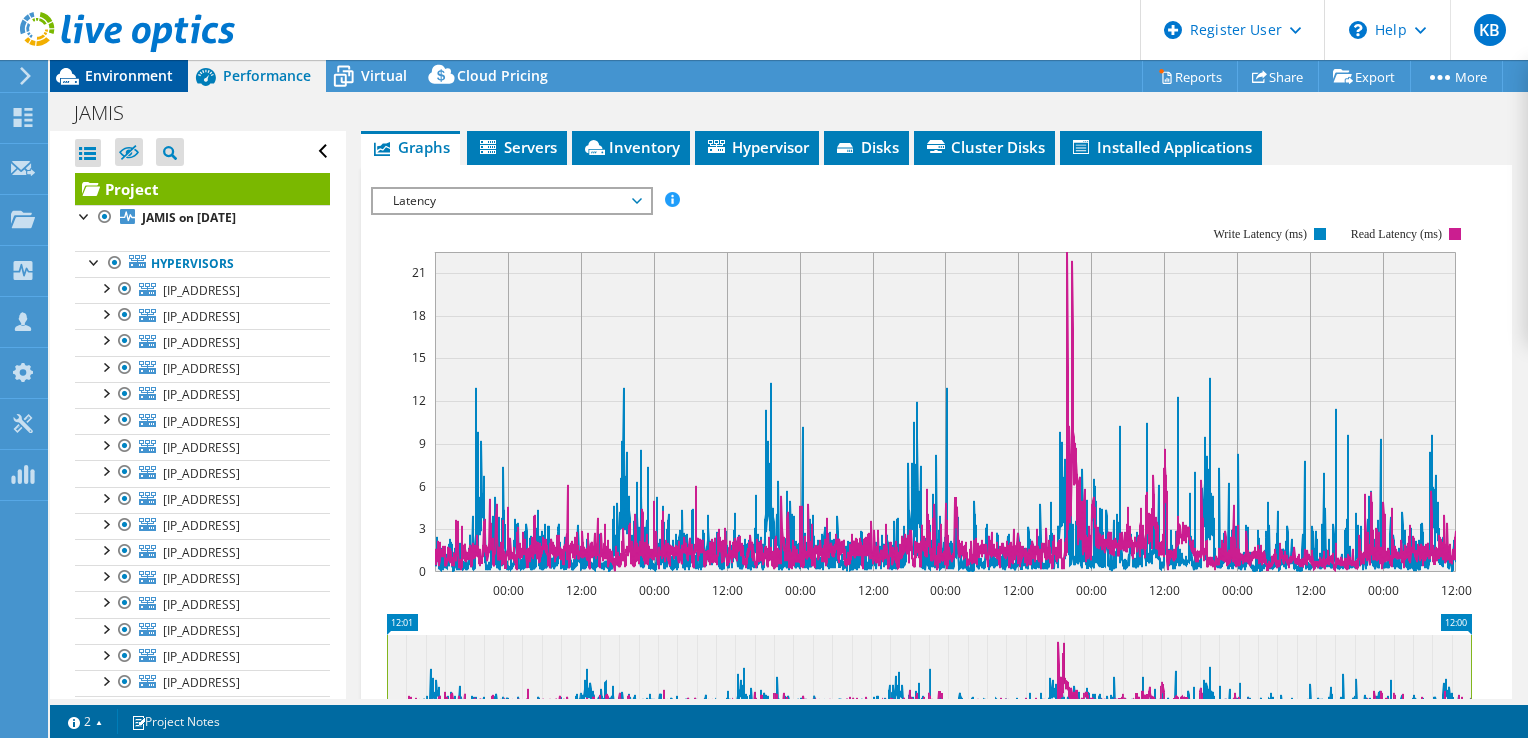 click on "Environment" at bounding box center [129, 75] 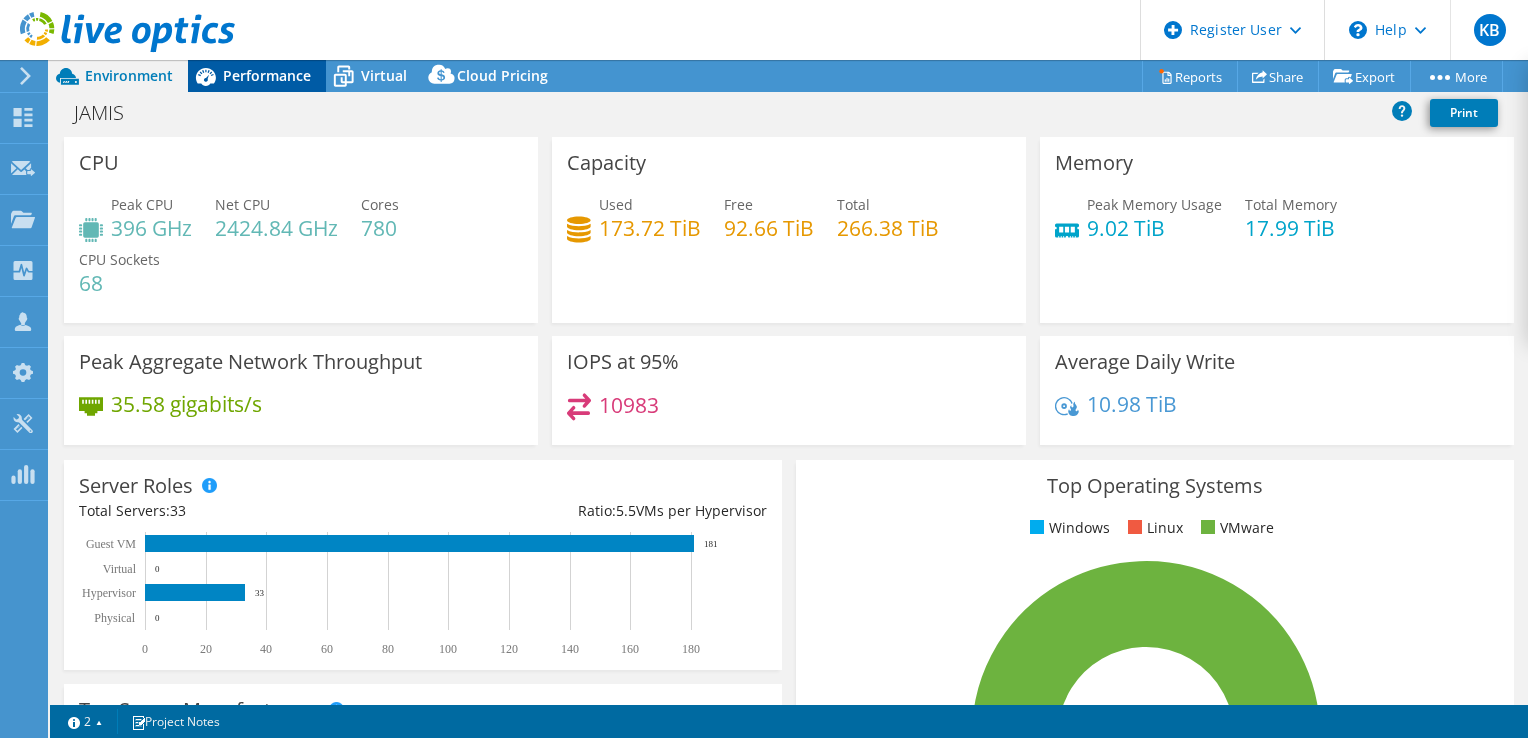 click on "Performance" at bounding box center [267, 75] 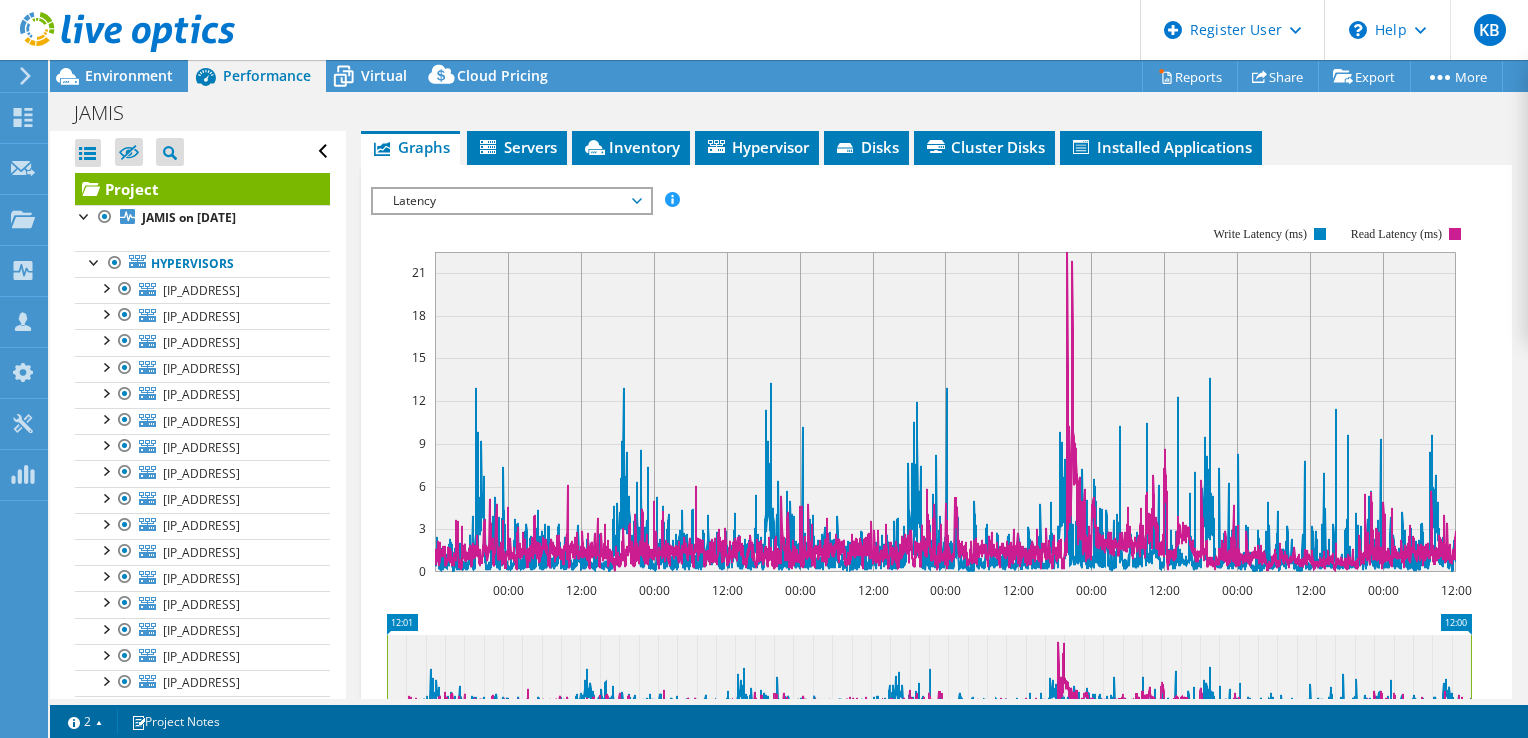 click on "Latency" at bounding box center (511, 201) 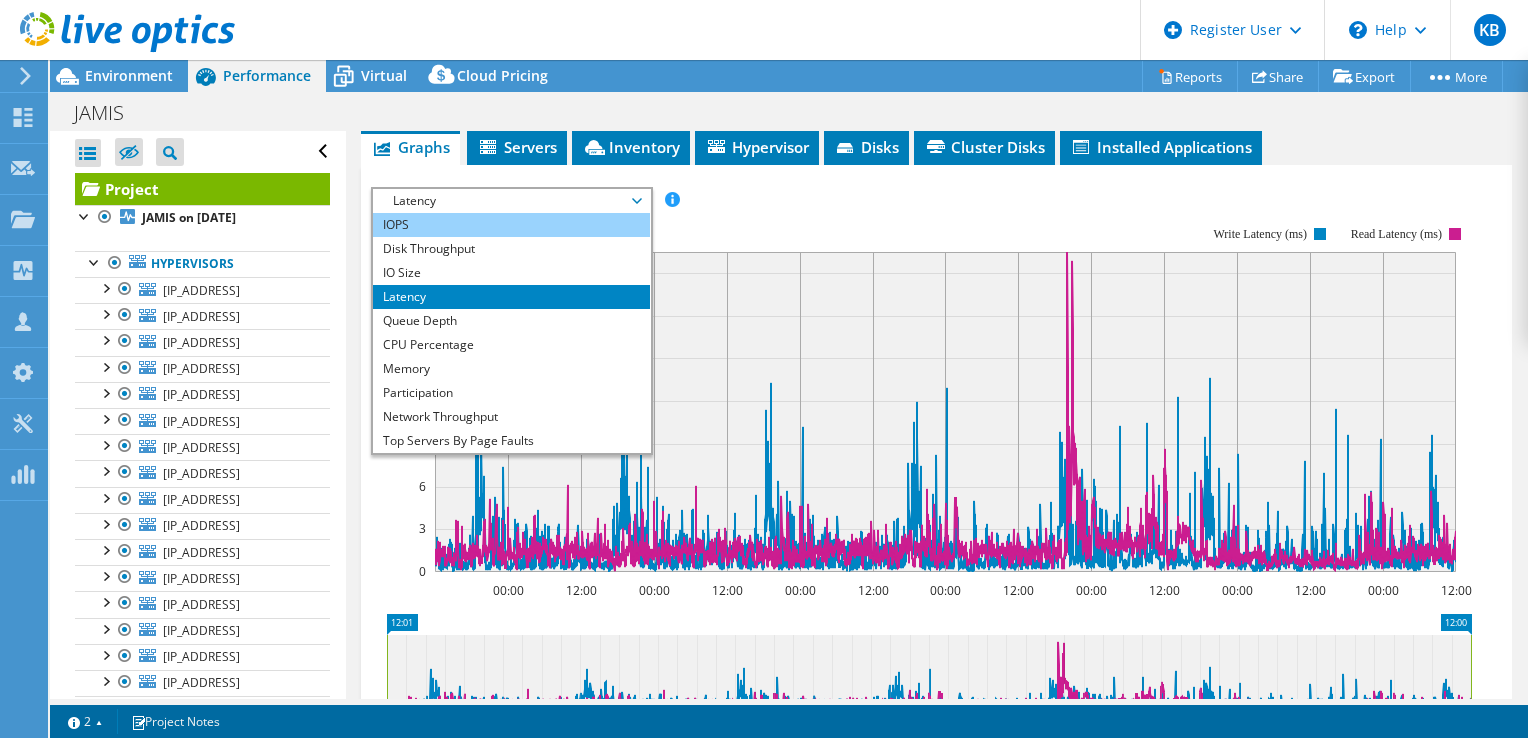 click on "IOPS" at bounding box center [511, 225] 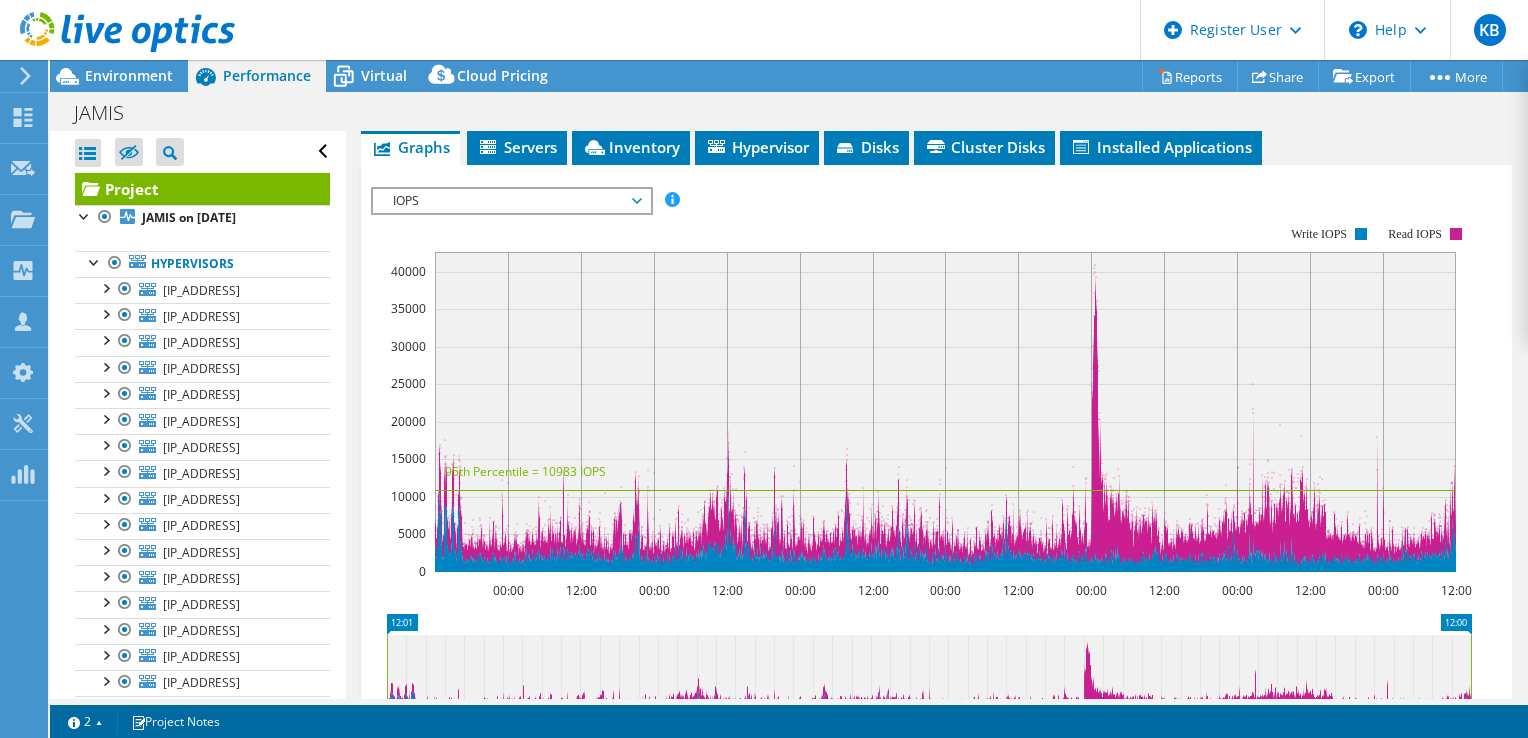 click on "IOPS" at bounding box center [511, 201] 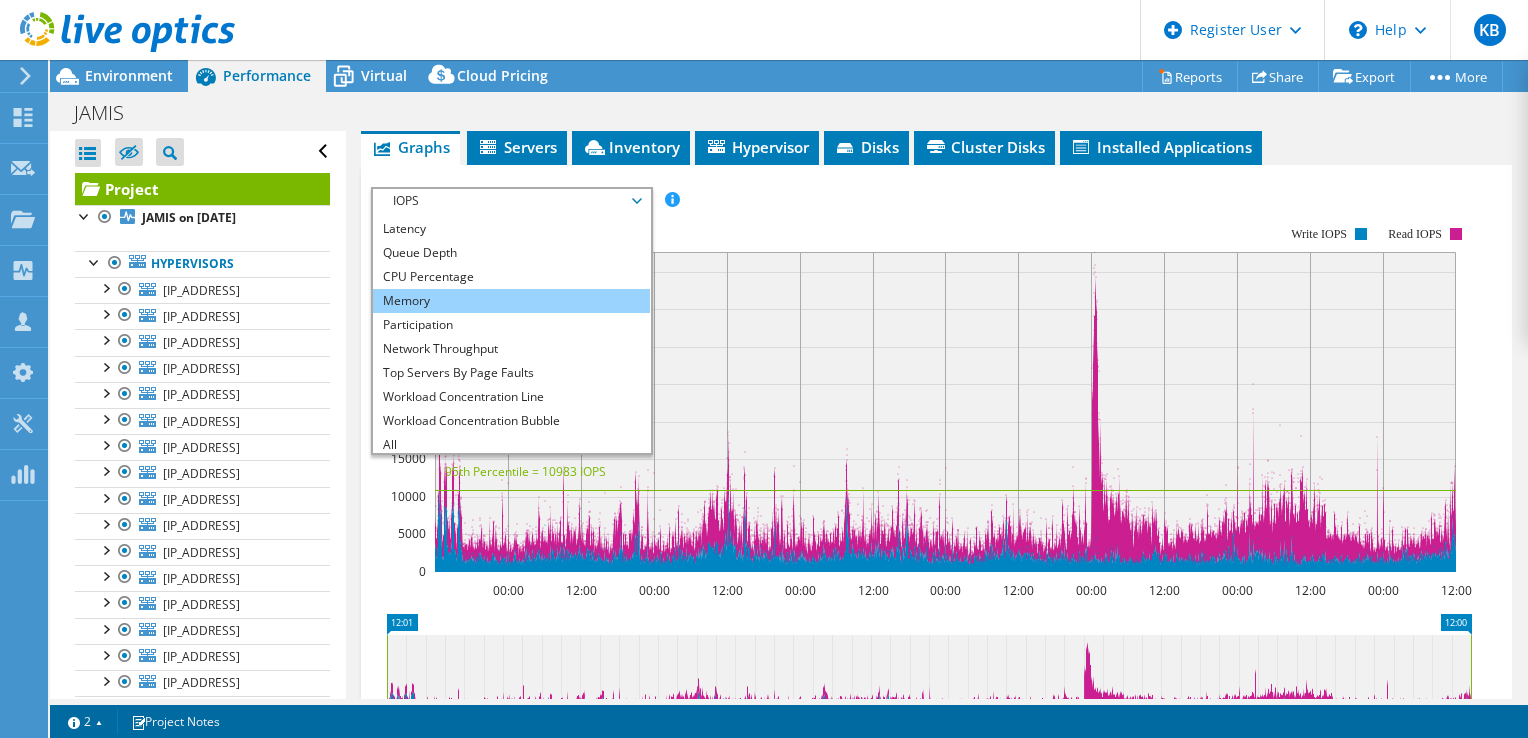 scroll, scrollTop: 72, scrollLeft: 0, axis: vertical 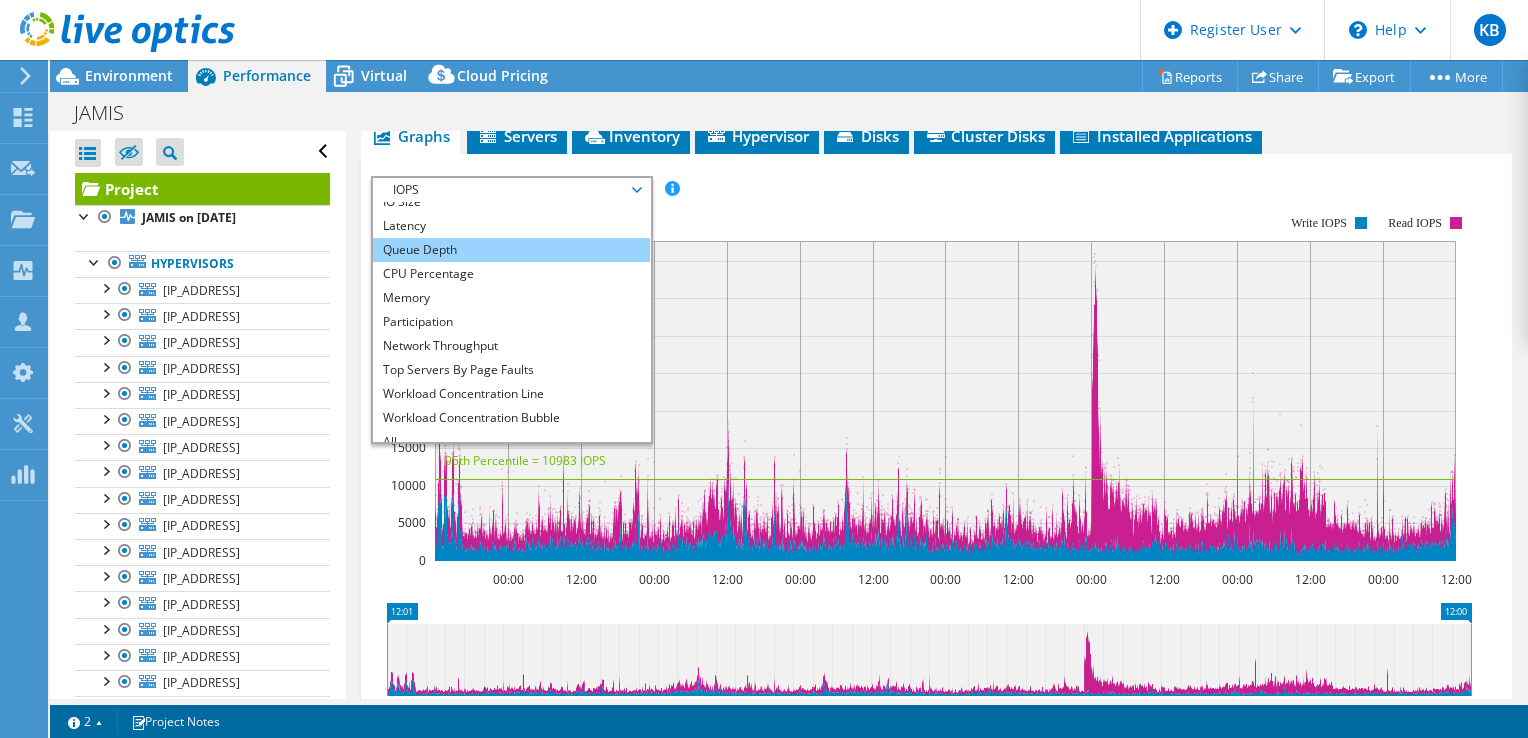 click on "Queue Depth" at bounding box center (511, 250) 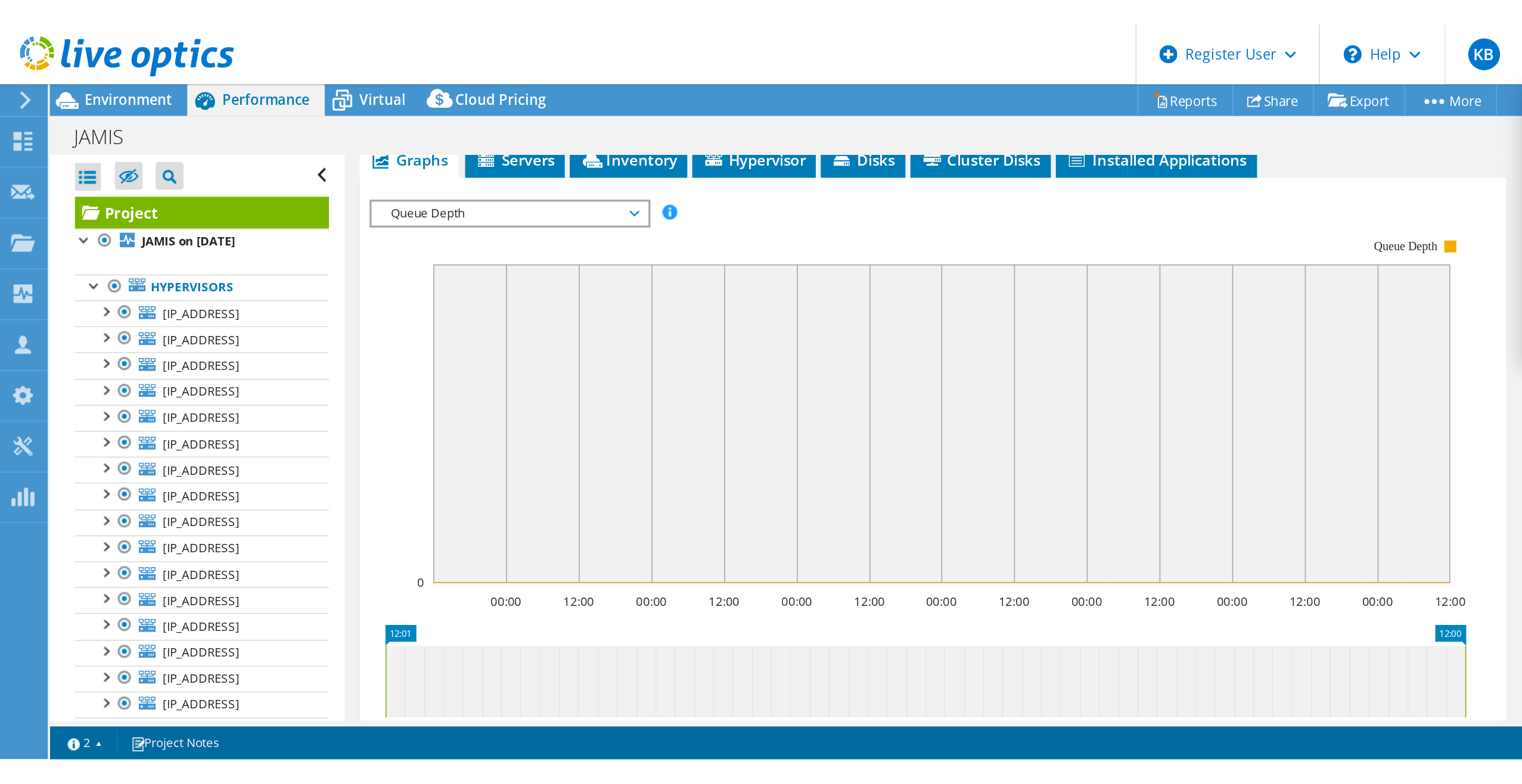 scroll, scrollTop: 52, scrollLeft: 0, axis: vertical 